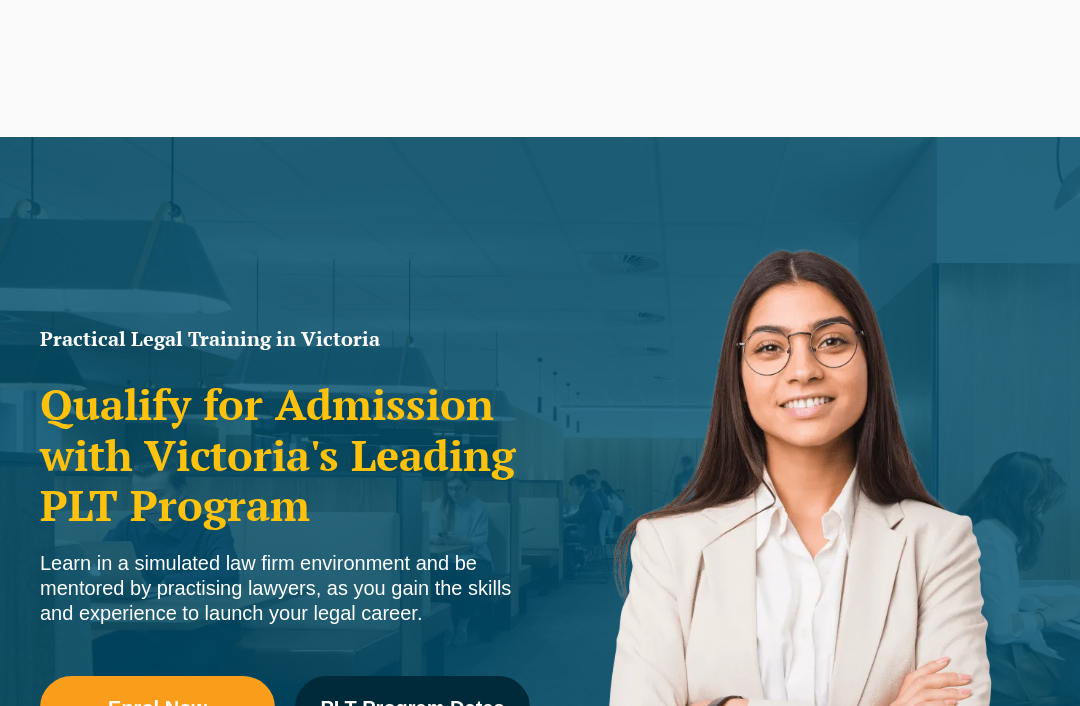scroll, scrollTop: 769, scrollLeft: 0, axis: vertical 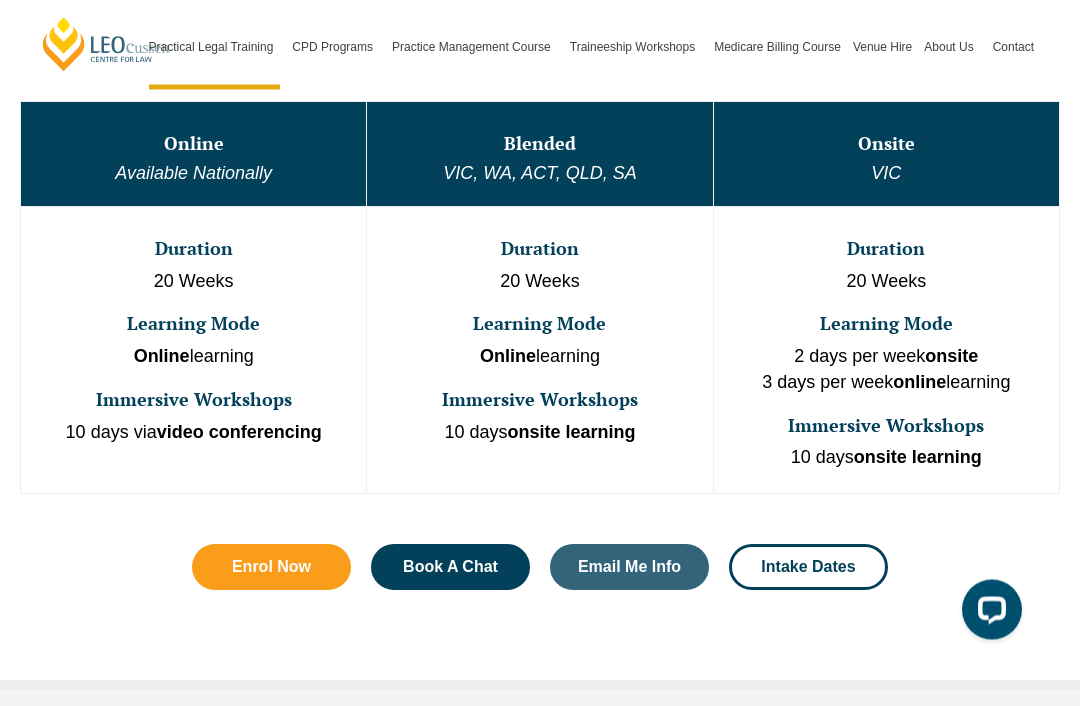 click on "Online Available Nationally Blended VIC, WA, ACT, QLD, SA Onsite VIC Duration 20 Weeks Learning Mode Online  learning Immersive Workshops 10 days via  video conferencing Duration 20 Weeks Learning Mode Online  learning Immersive Workshops 10 days  onsite learning Duration 20 Weeks Learning Mode 2 days per week  onsite  3 days per week   online  learning Immersive Workshops 10 days  onsite learning" at bounding box center (540, 298) 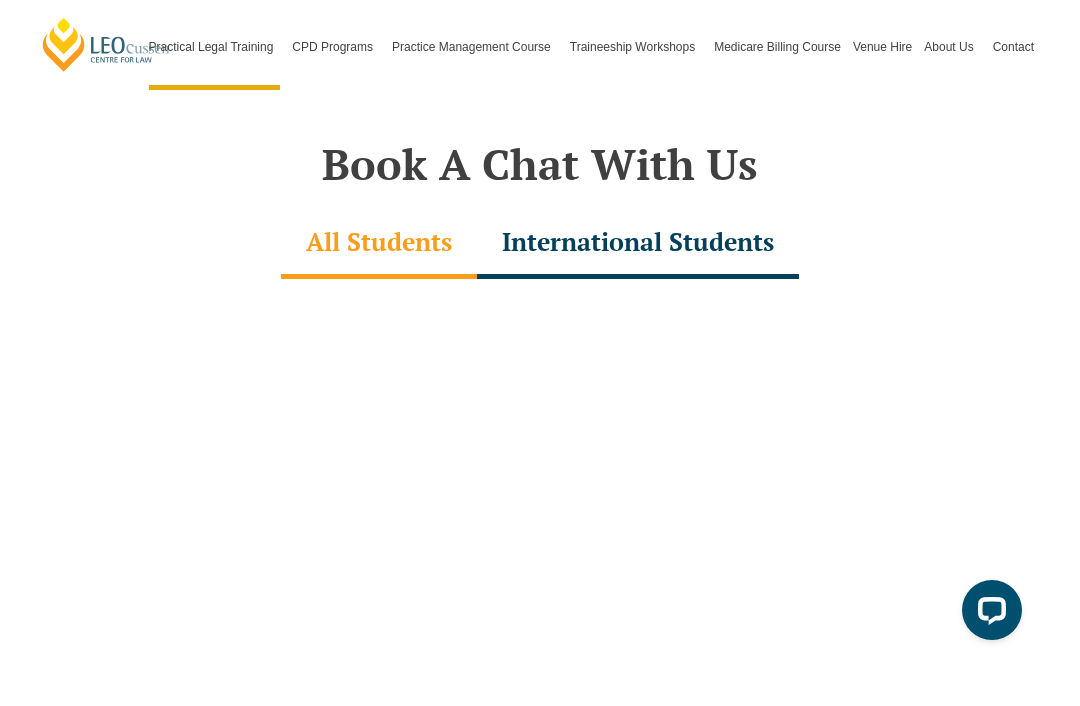 scroll, scrollTop: 5975, scrollLeft: 0, axis: vertical 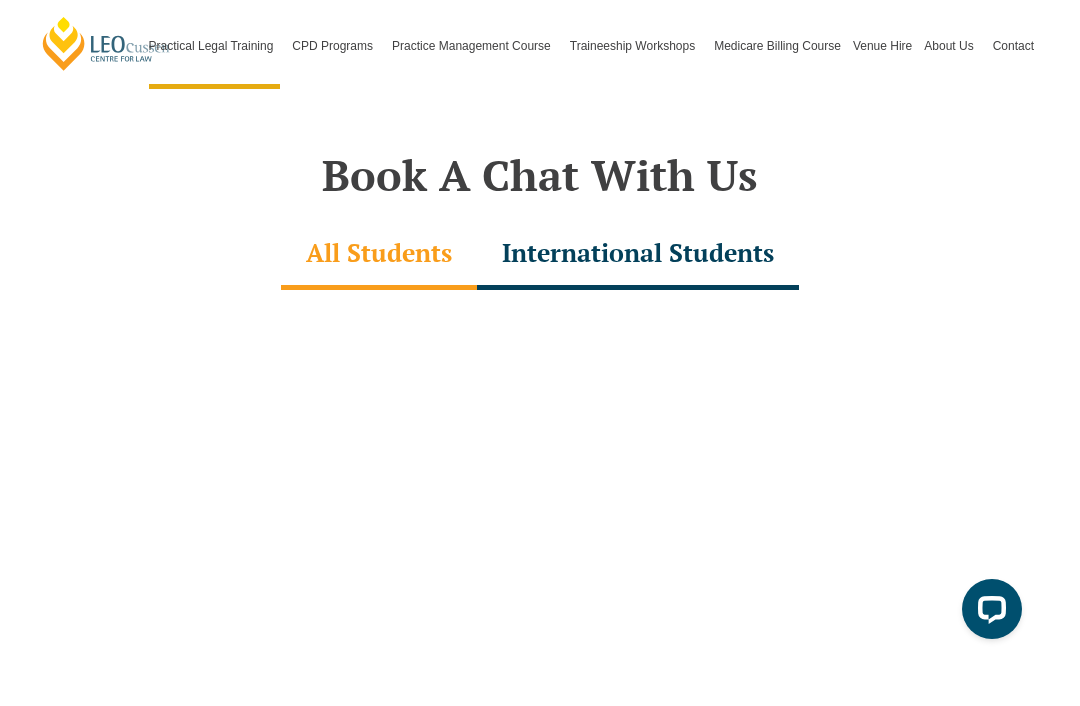 click on "International Students" at bounding box center [638, 256] 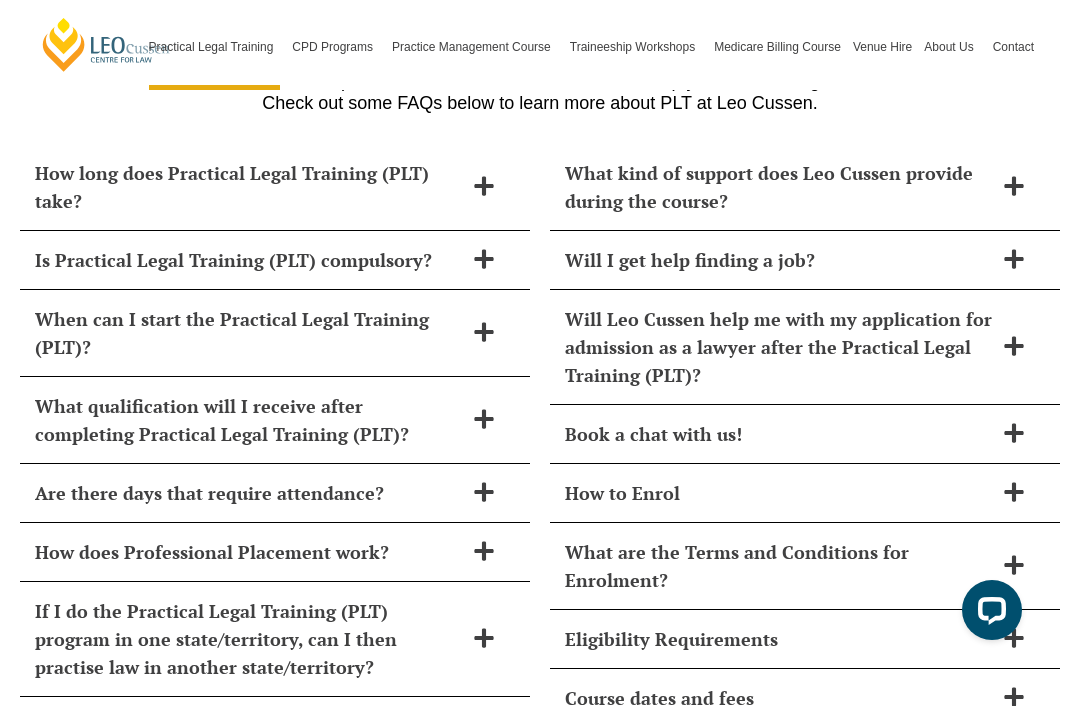 scroll, scrollTop: 8445, scrollLeft: 0, axis: vertical 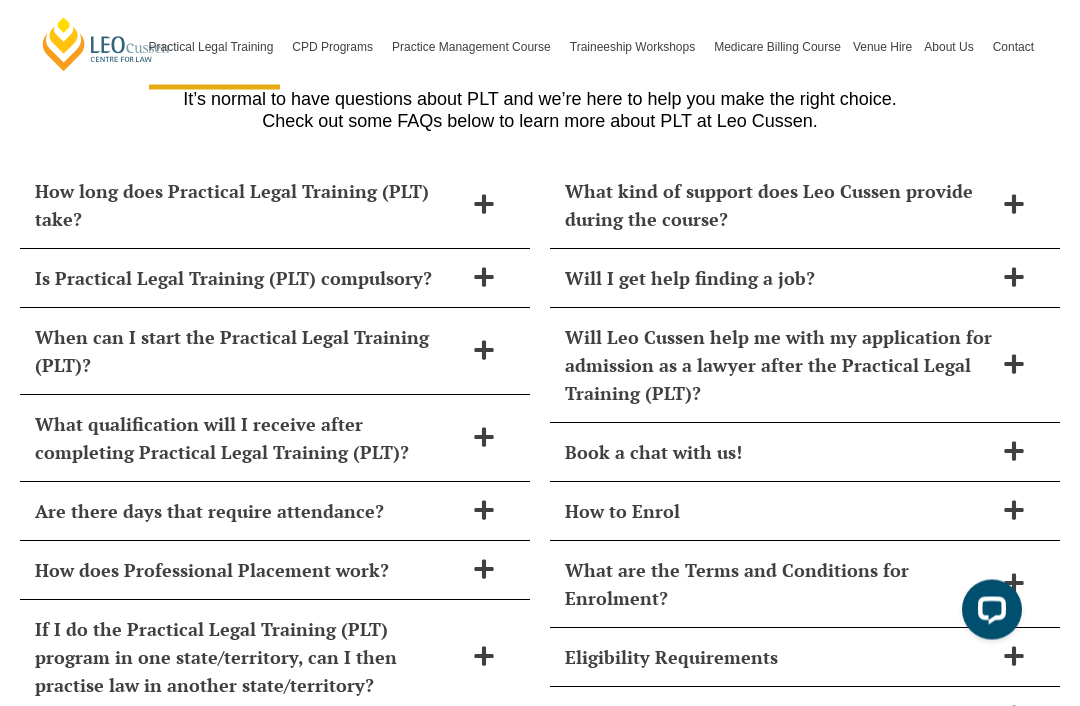 click 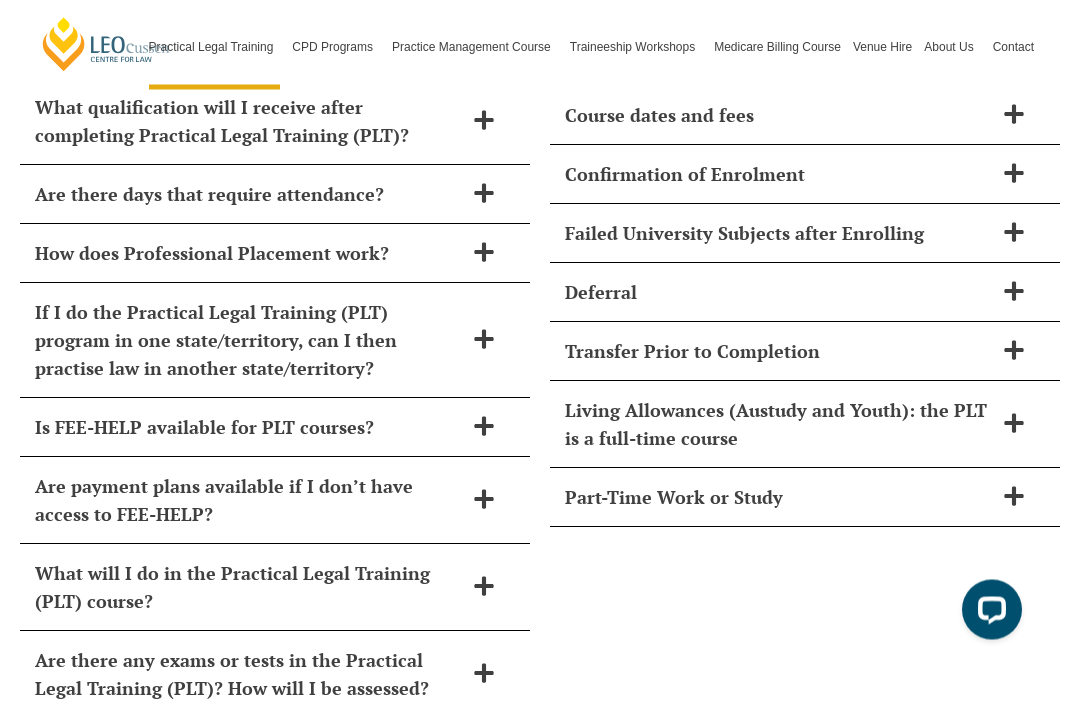 scroll, scrollTop: 9049, scrollLeft: 0, axis: vertical 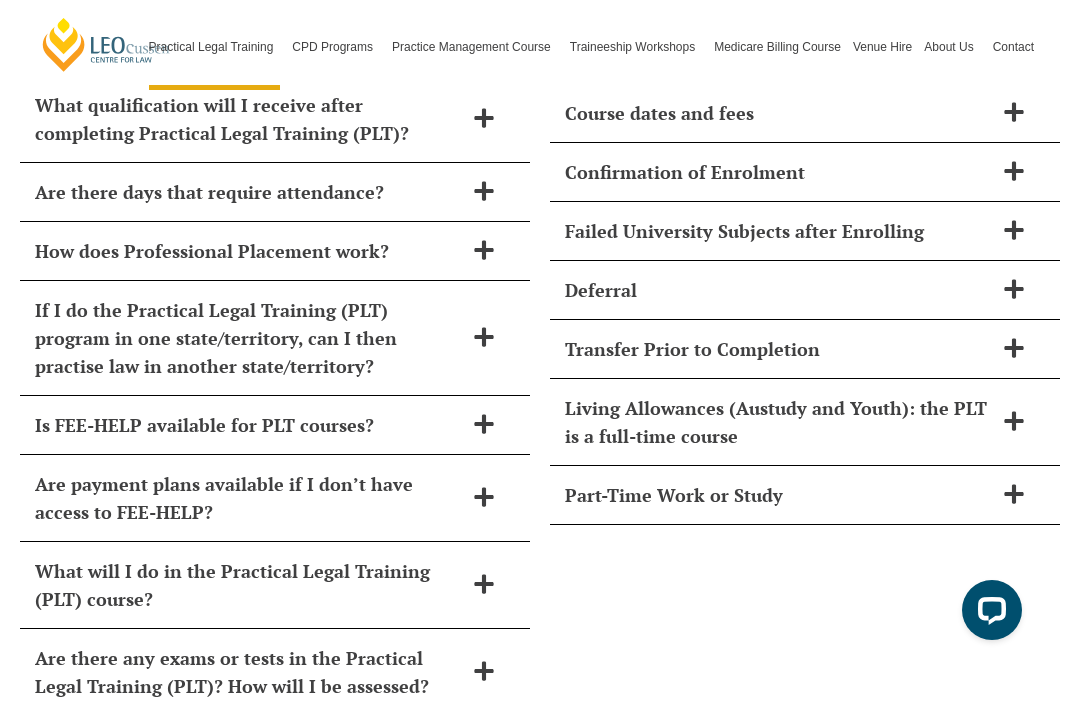 click at bounding box center [484, 338] 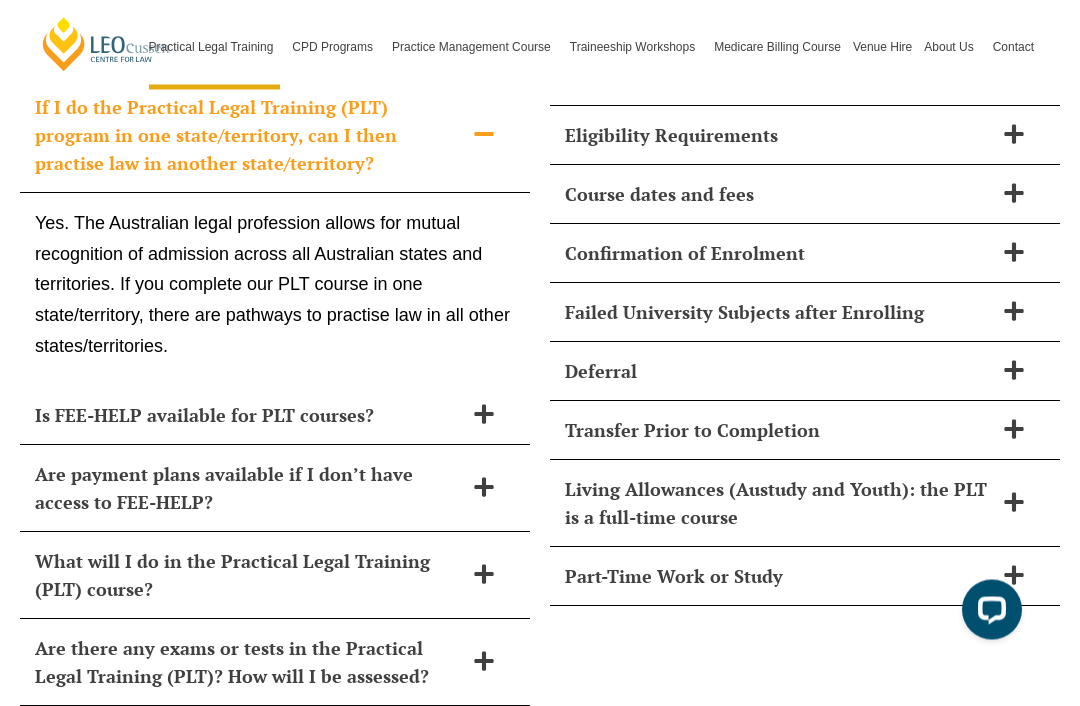 click at bounding box center [484, 416] 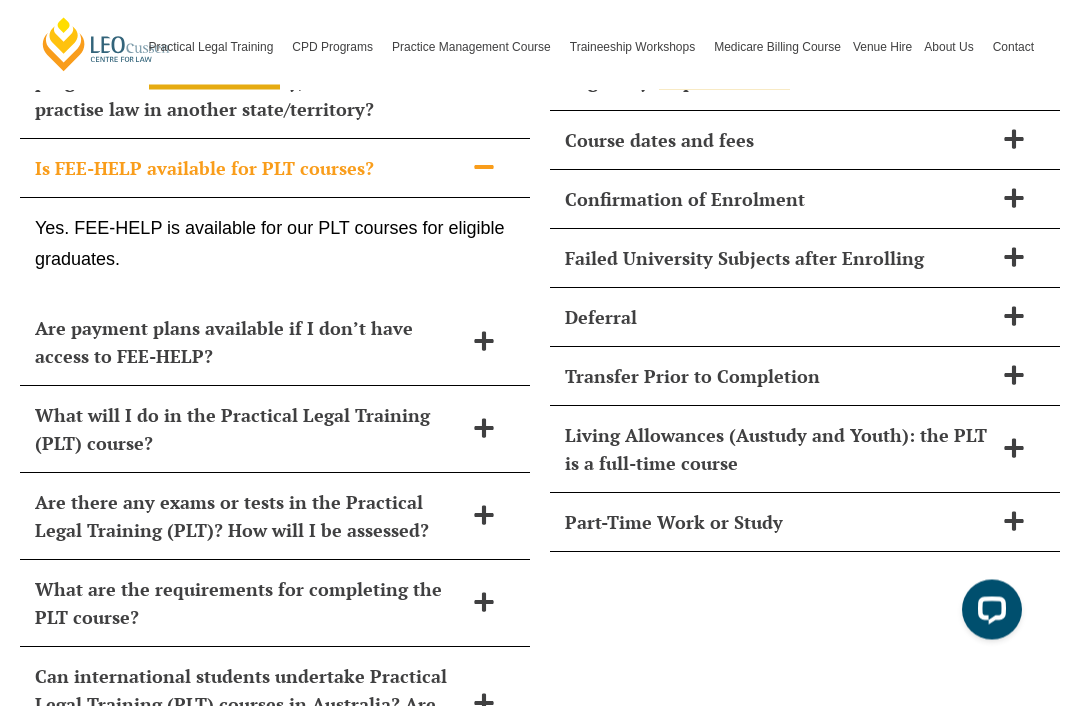 scroll, scrollTop: 9045, scrollLeft: 0, axis: vertical 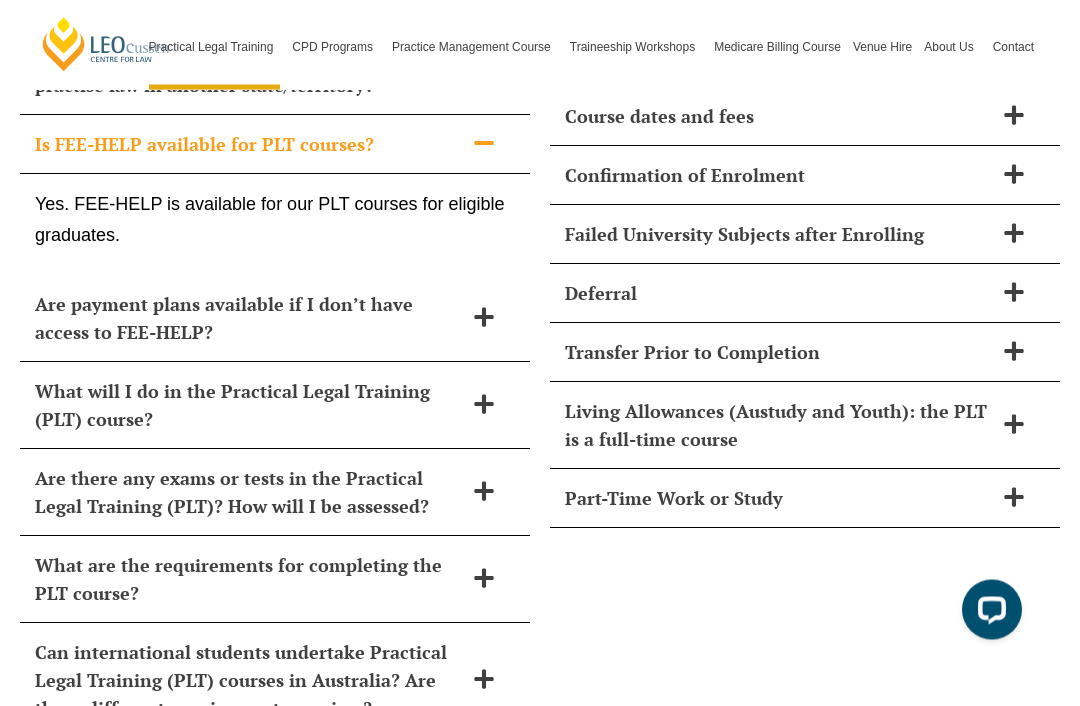 click 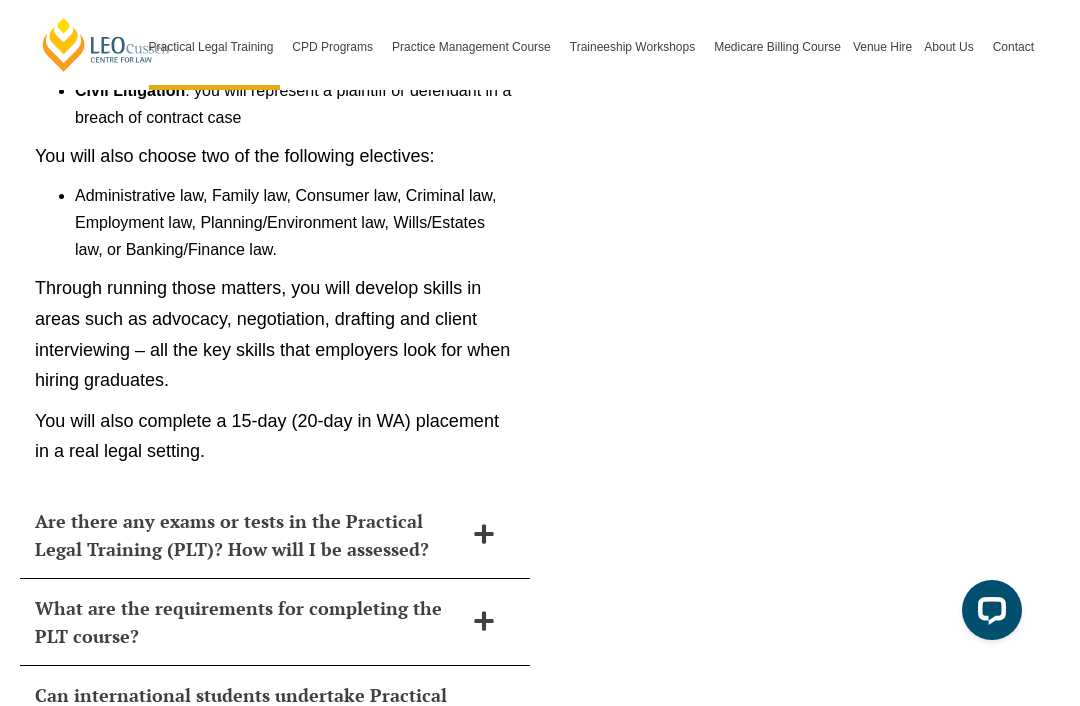 scroll, scrollTop: 9683, scrollLeft: 0, axis: vertical 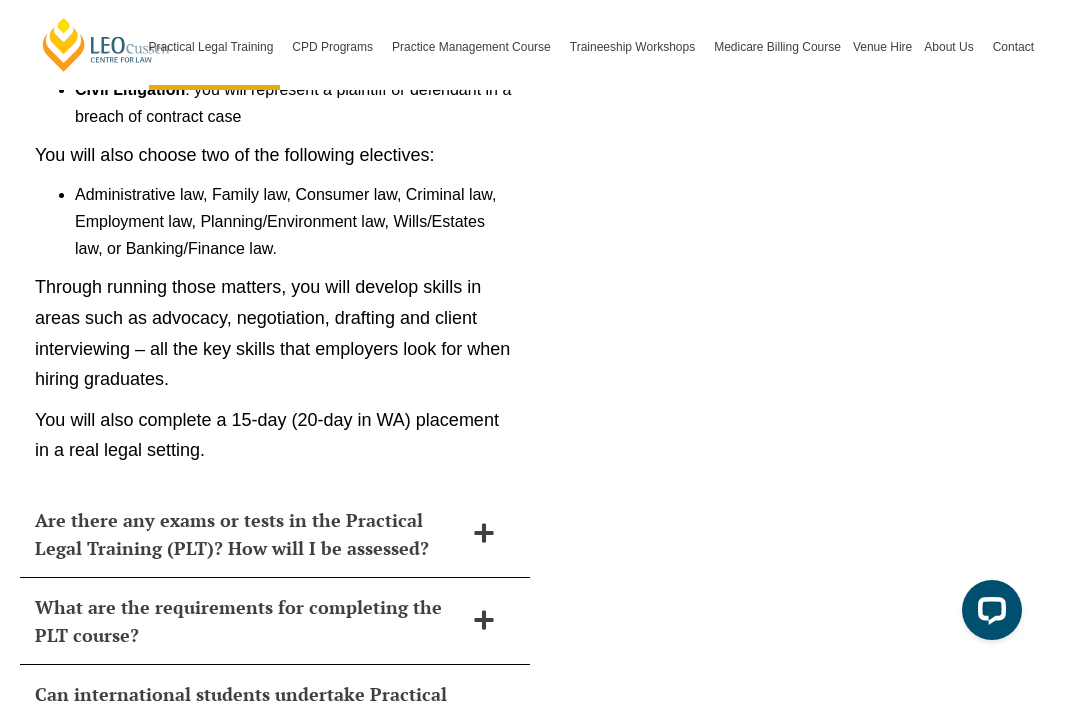 click at bounding box center [484, 534] 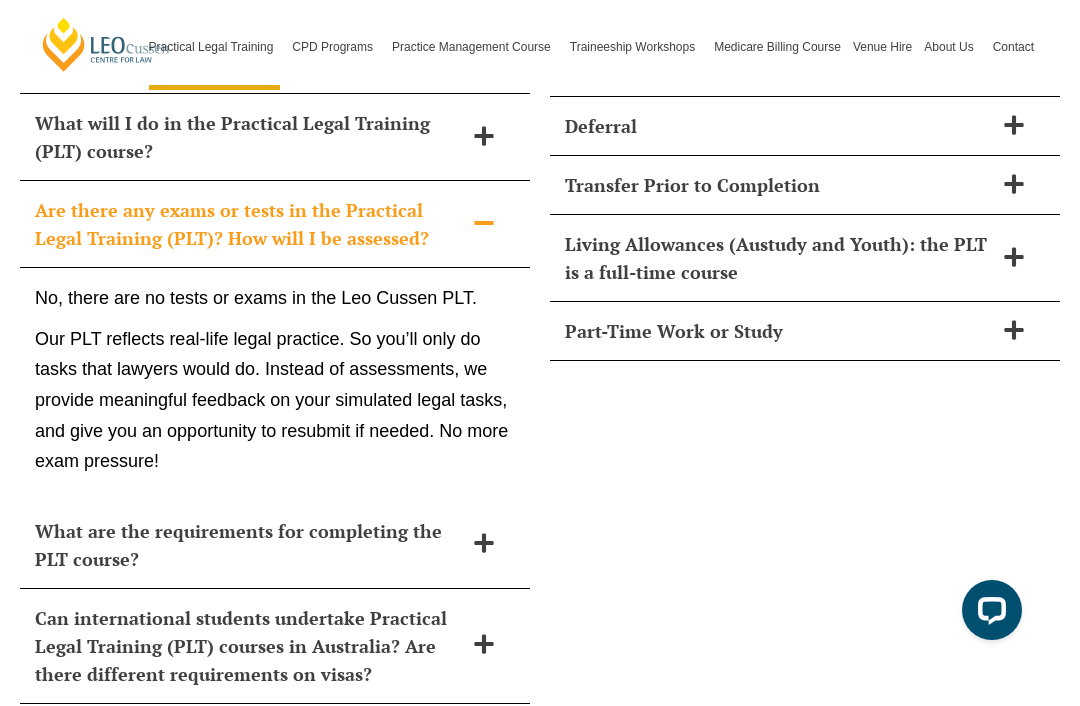 scroll, scrollTop: 9207, scrollLeft: 0, axis: vertical 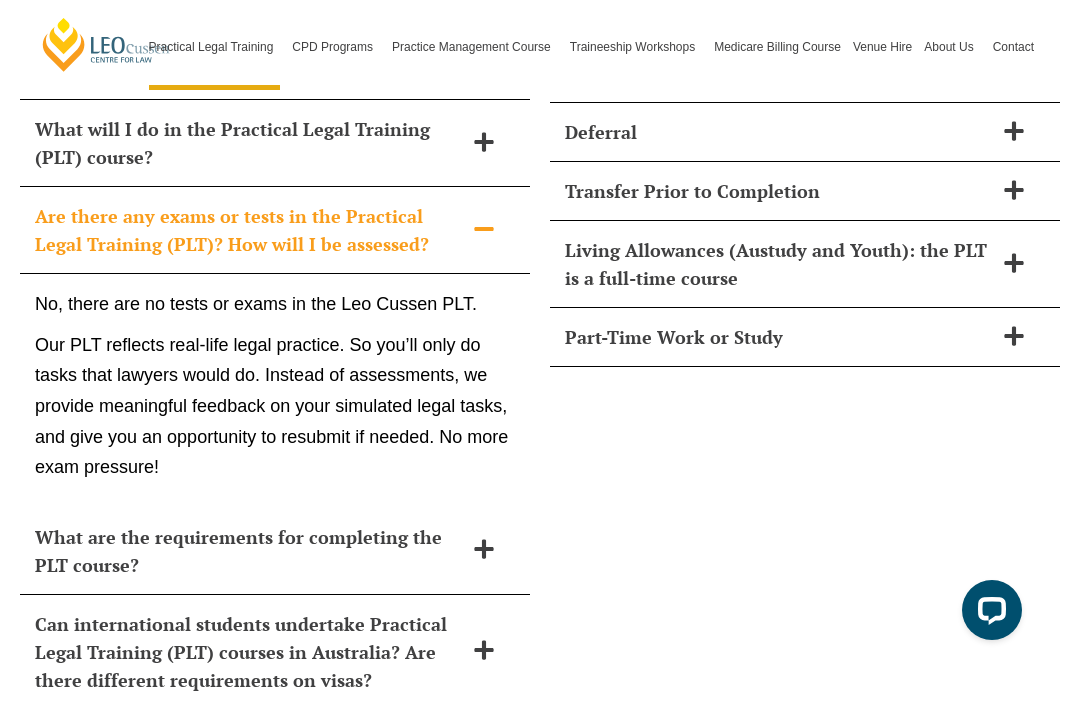 click on "Can international students undertake Practical Legal Training (PLT) courses in Australia? Are there different requirements on visas?" at bounding box center [275, 652] 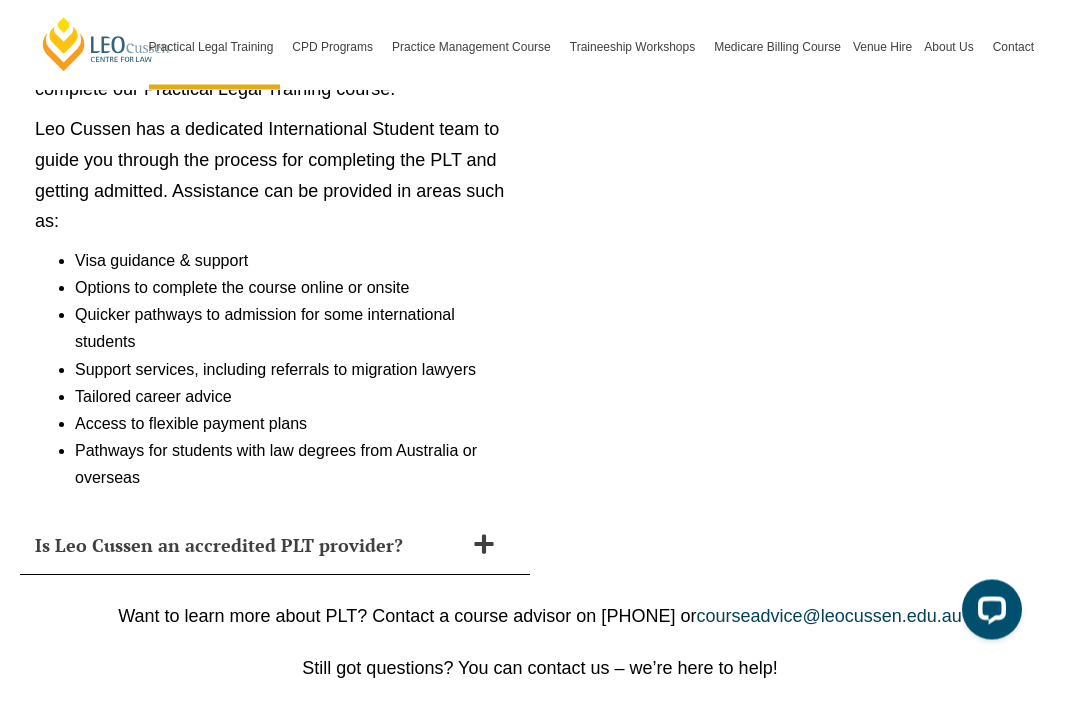 scroll, scrollTop: 9649, scrollLeft: 0, axis: vertical 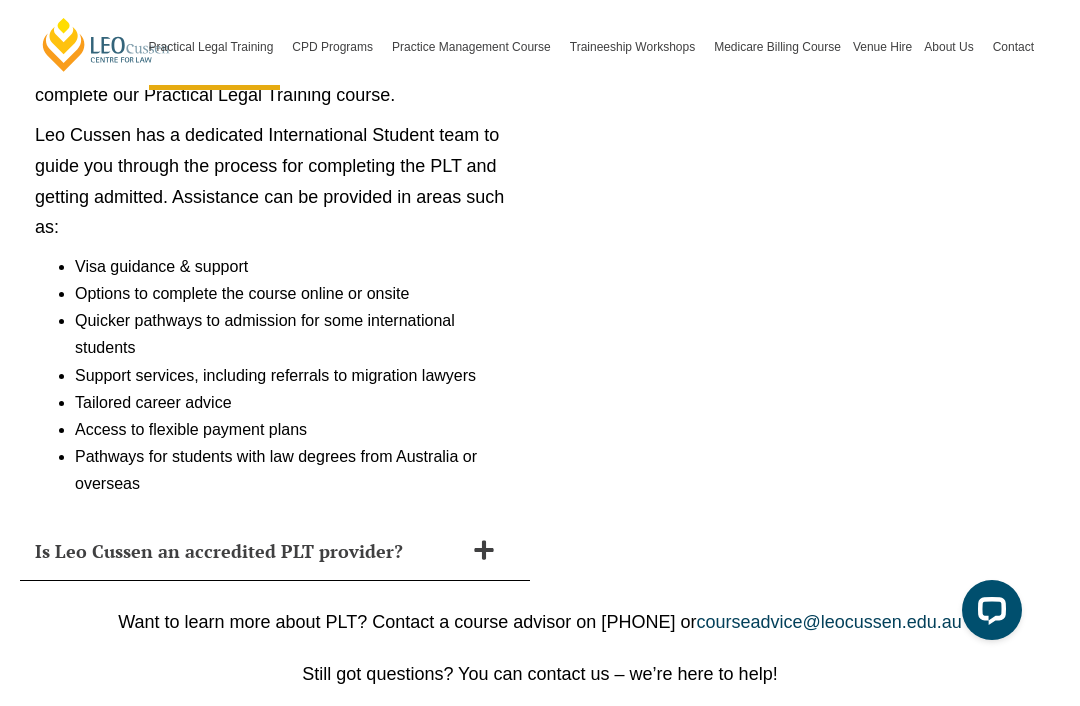 click 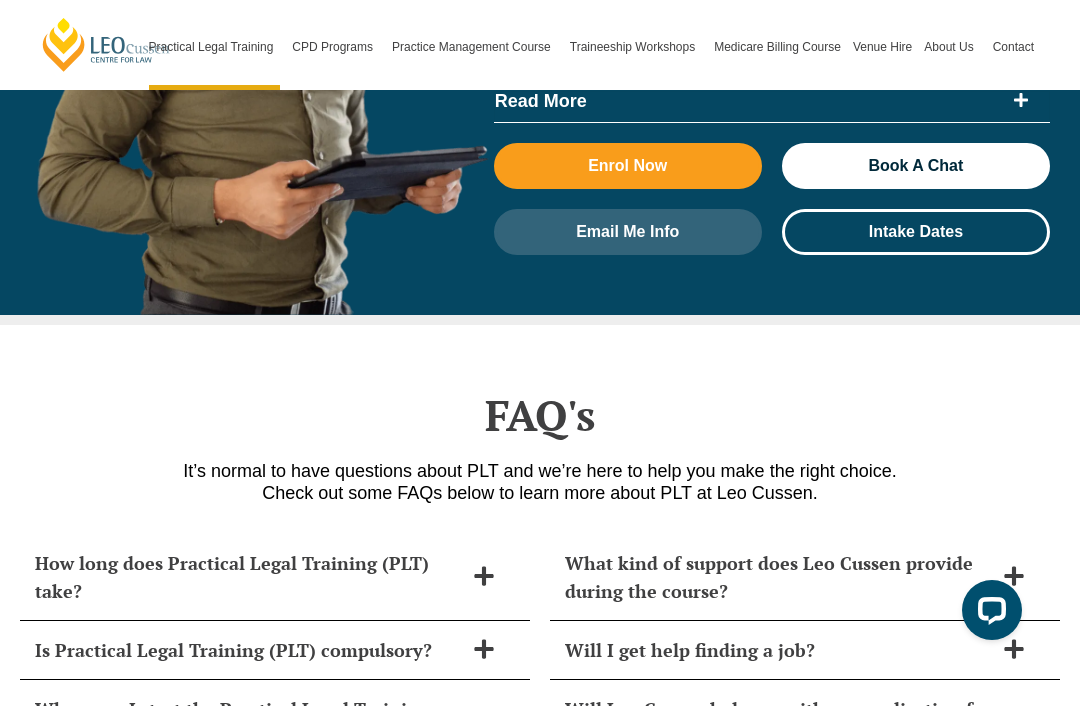 scroll, scrollTop: 8075, scrollLeft: 0, axis: vertical 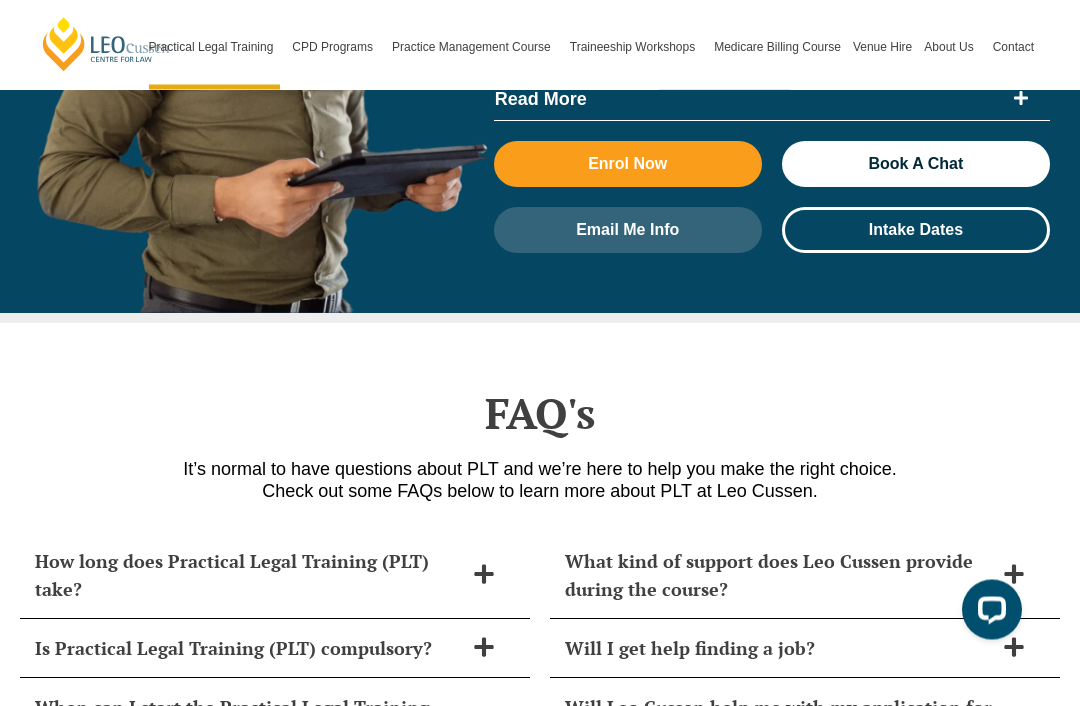 click on "What kind of support does Leo Cussen provide during the course?" at bounding box center [805, 576] 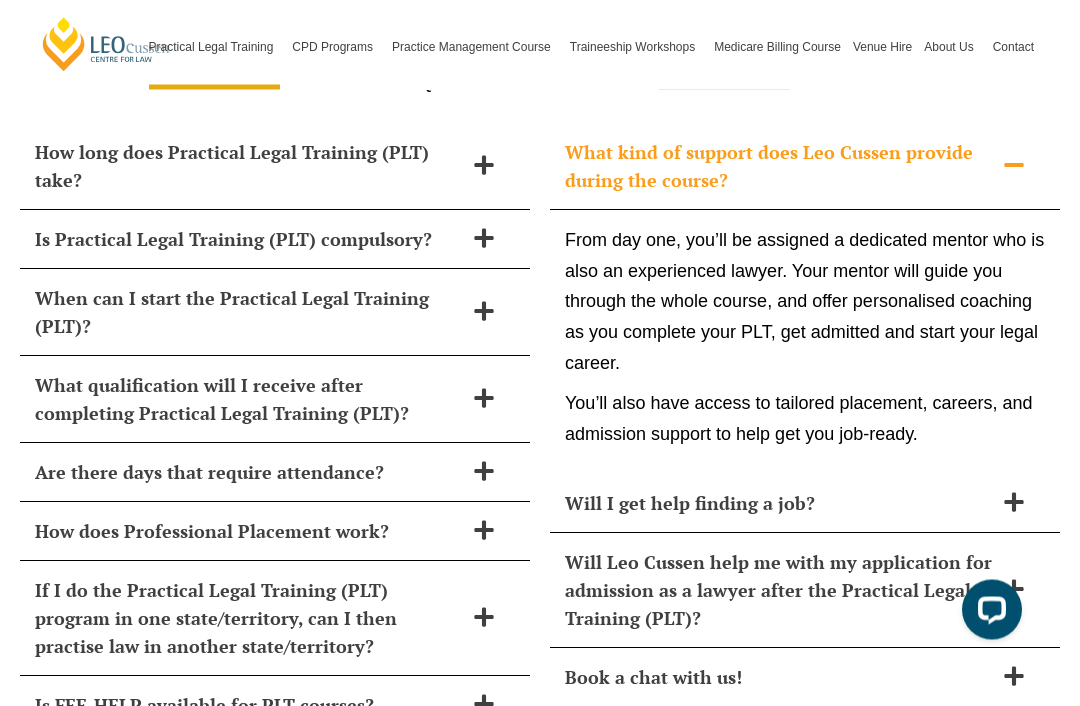 scroll, scrollTop: 8488, scrollLeft: 0, axis: vertical 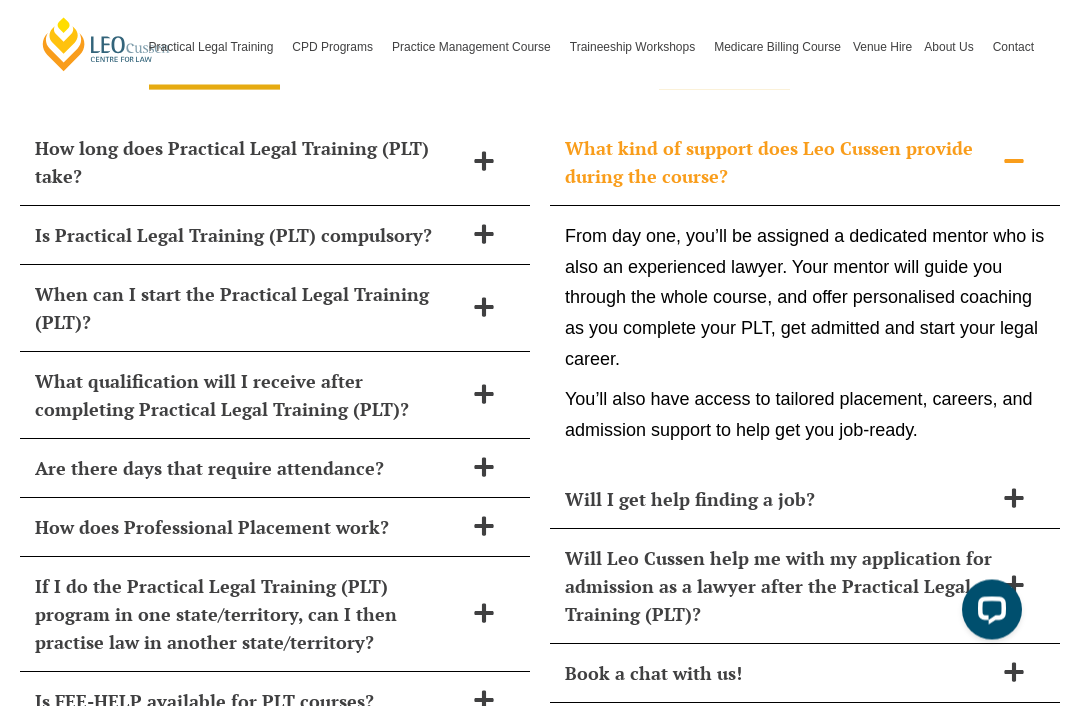 click 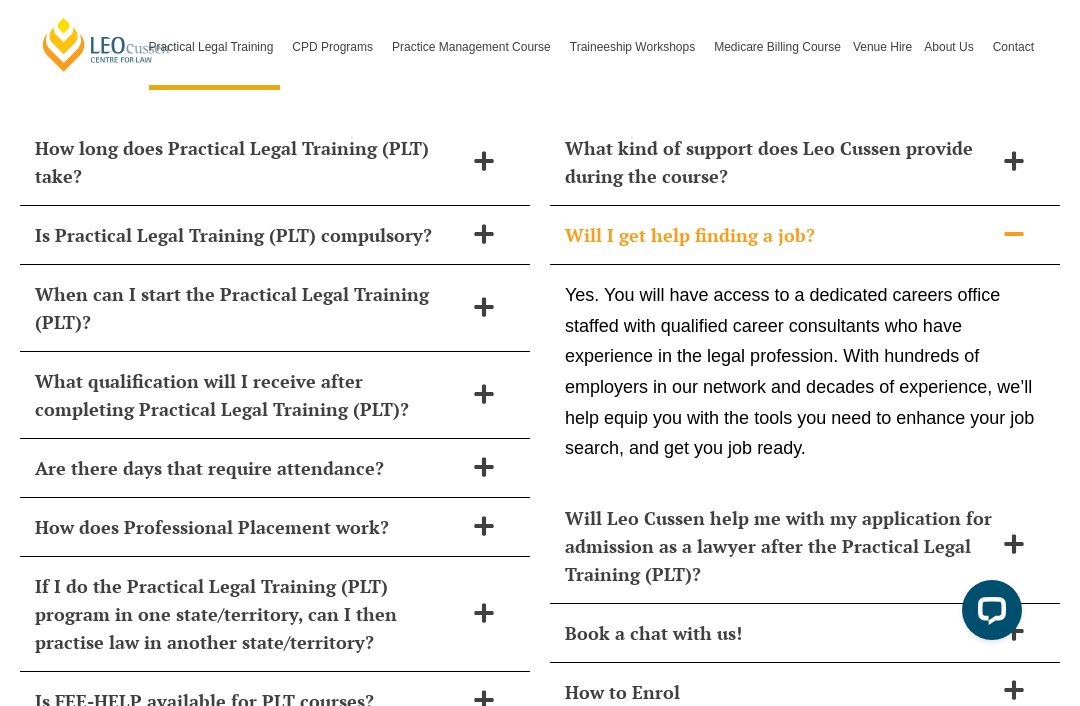 click at bounding box center (1014, 545) 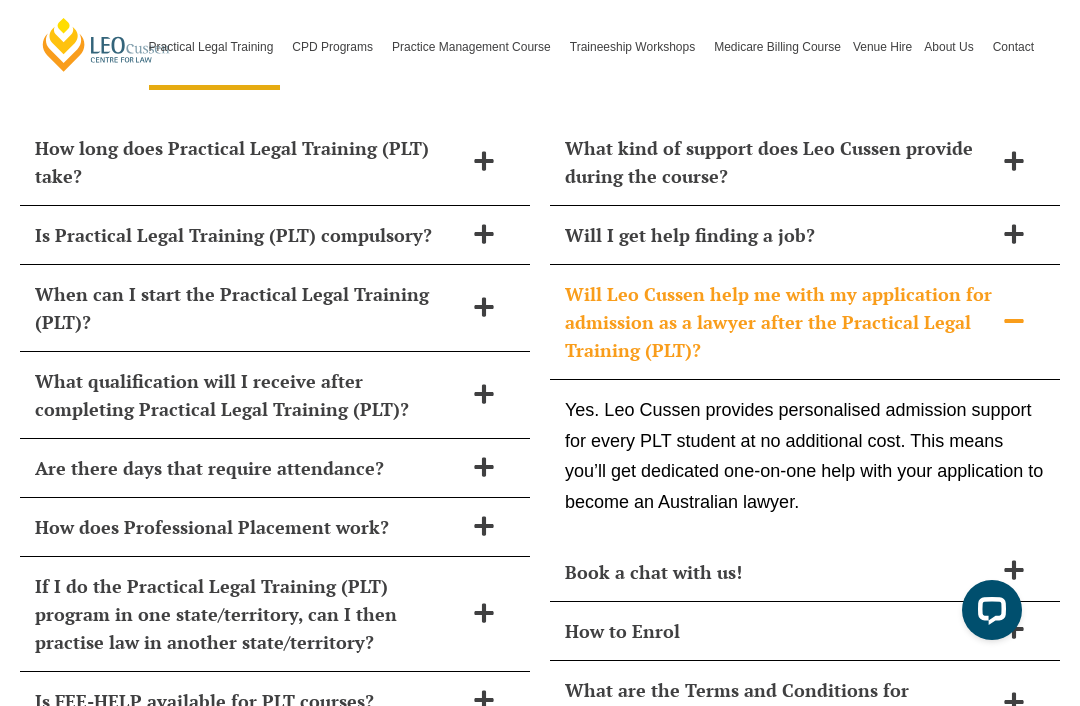click 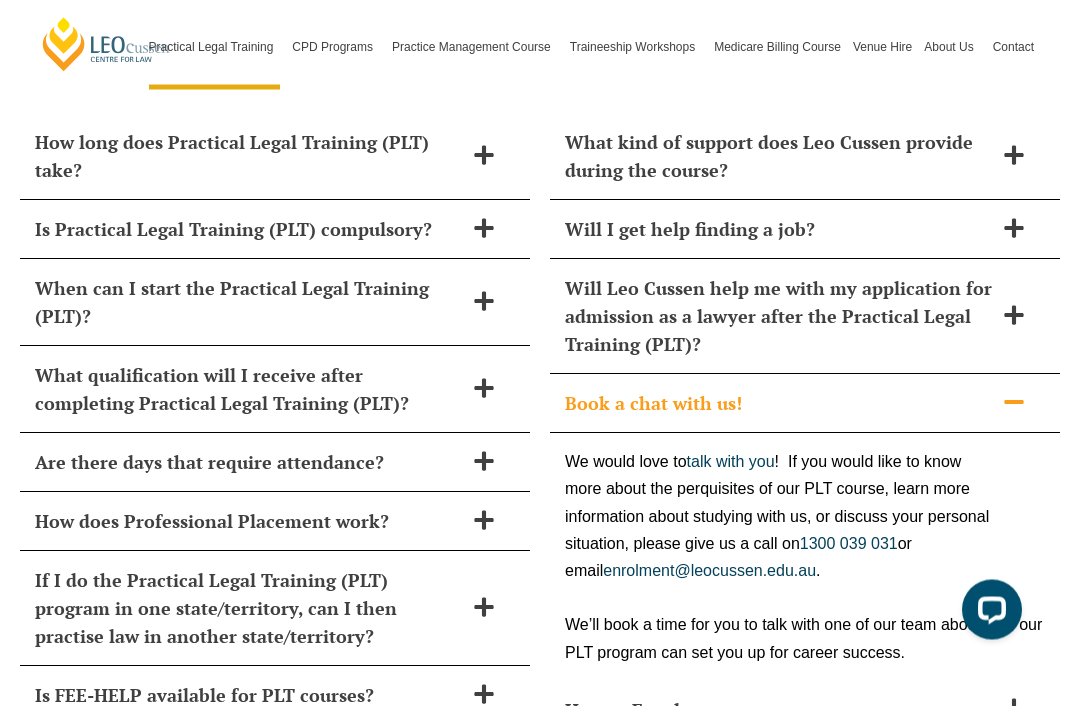 click on "What are the Terms and Conditions for Enrolment?" at bounding box center [779, 784] 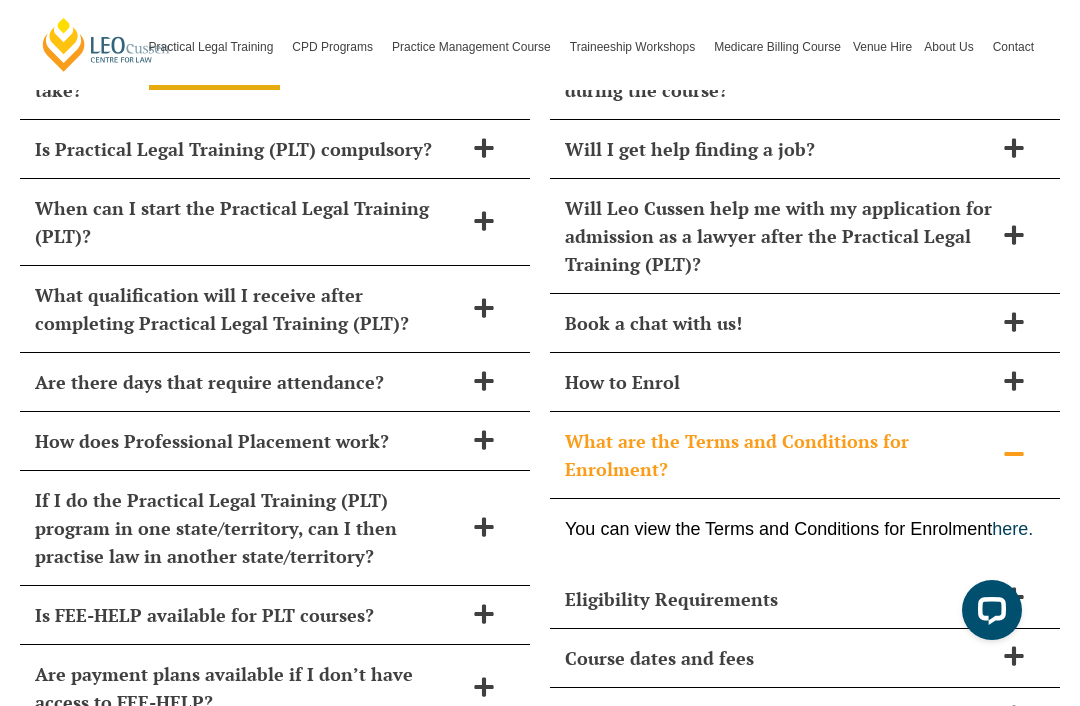 scroll, scrollTop: 8634, scrollLeft: 0, axis: vertical 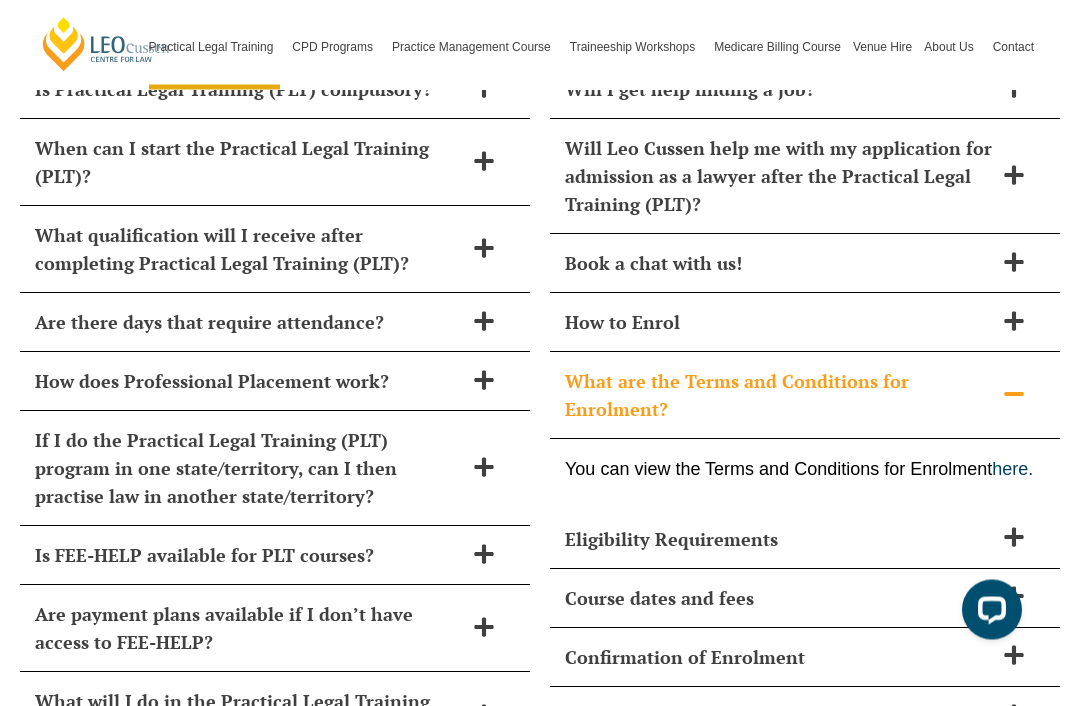 click at bounding box center [1014, 539] 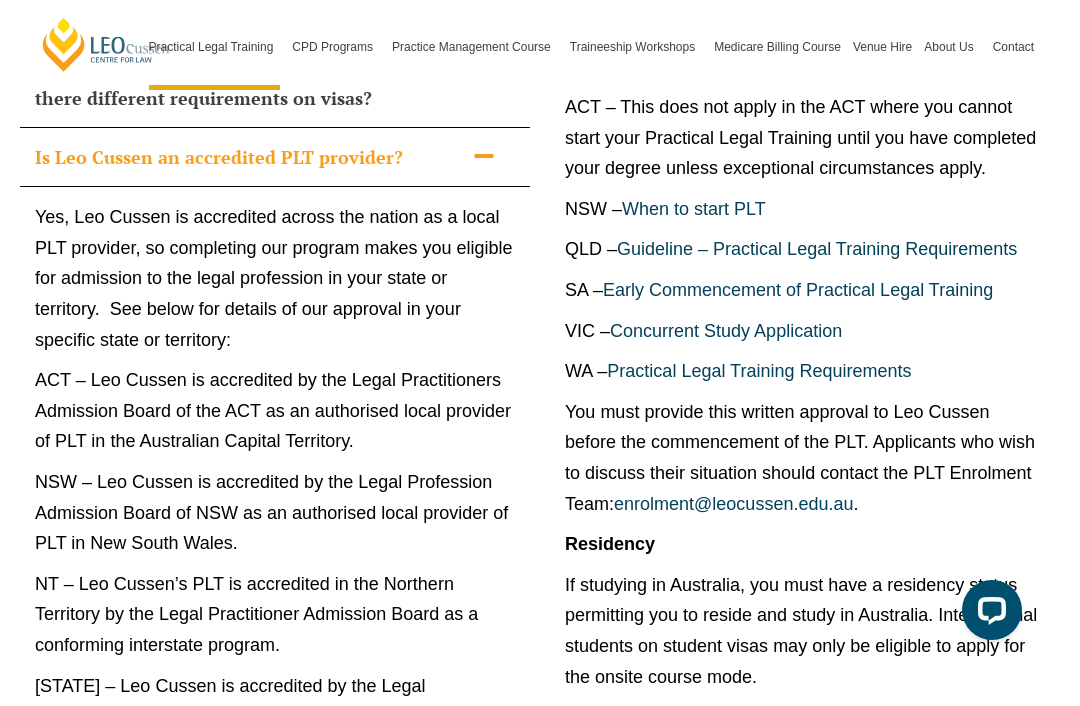 scroll, scrollTop: 9578, scrollLeft: 0, axis: vertical 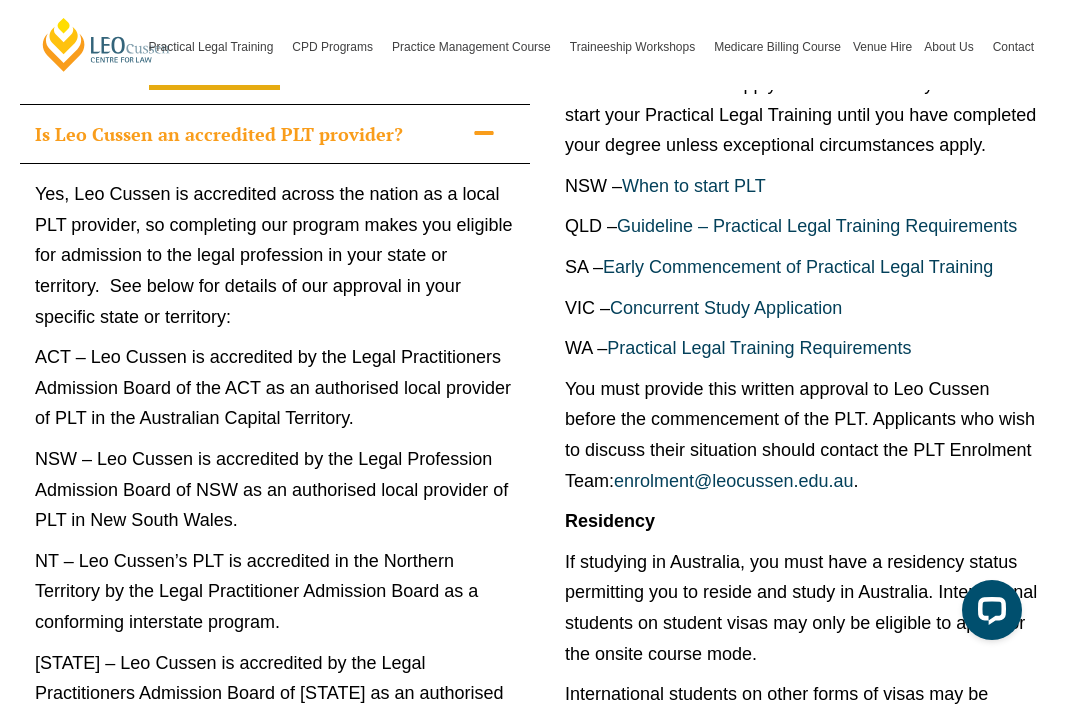 click on "Practical Legal Training Requirements" at bounding box center [759, 348] 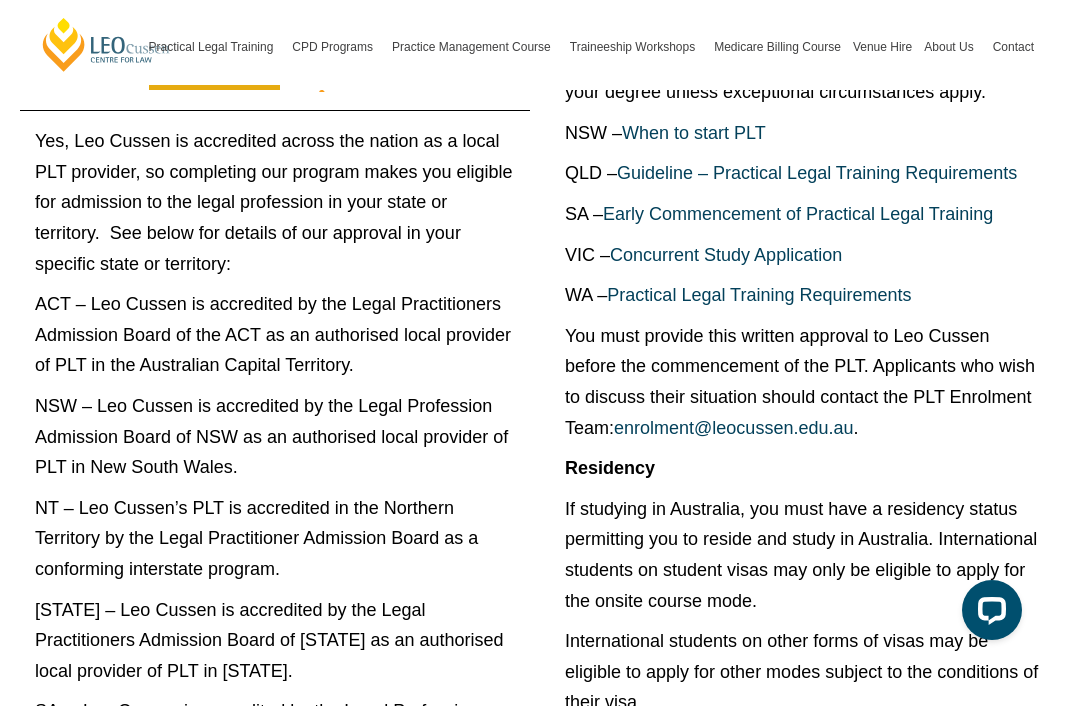 scroll, scrollTop: 9634, scrollLeft: 0, axis: vertical 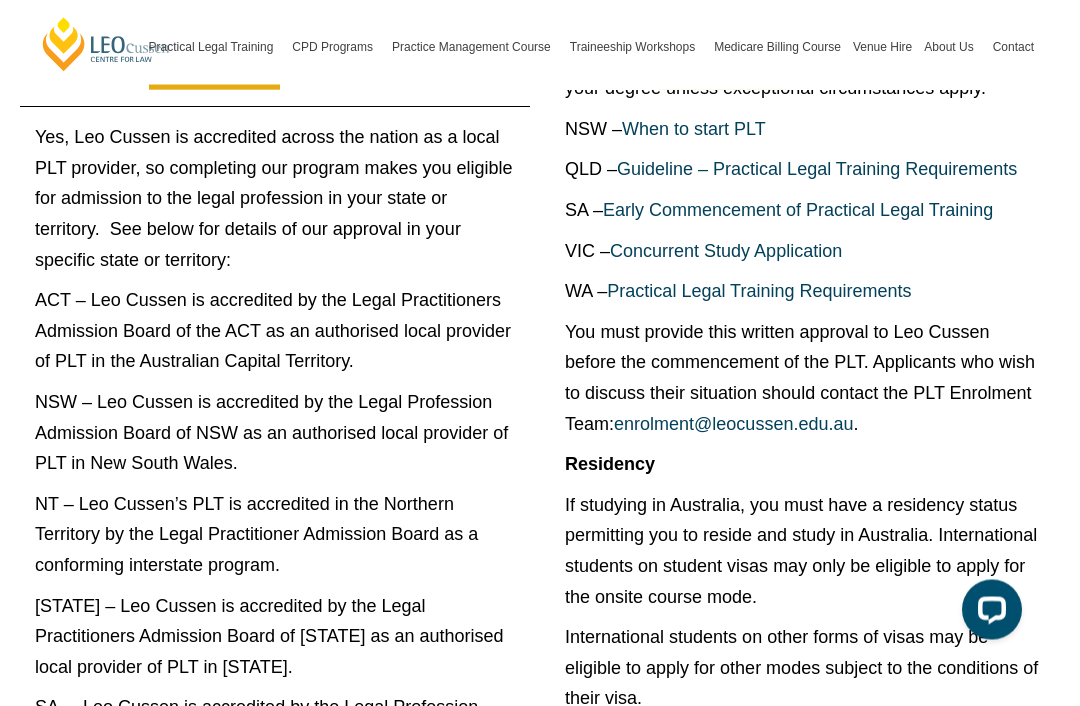 click on "SA  – Leo Cussen is accredited by the Legal Profession Education and Admission Council as an local authorised provider of PLT in South Australia." at bounding box center [275, 739] 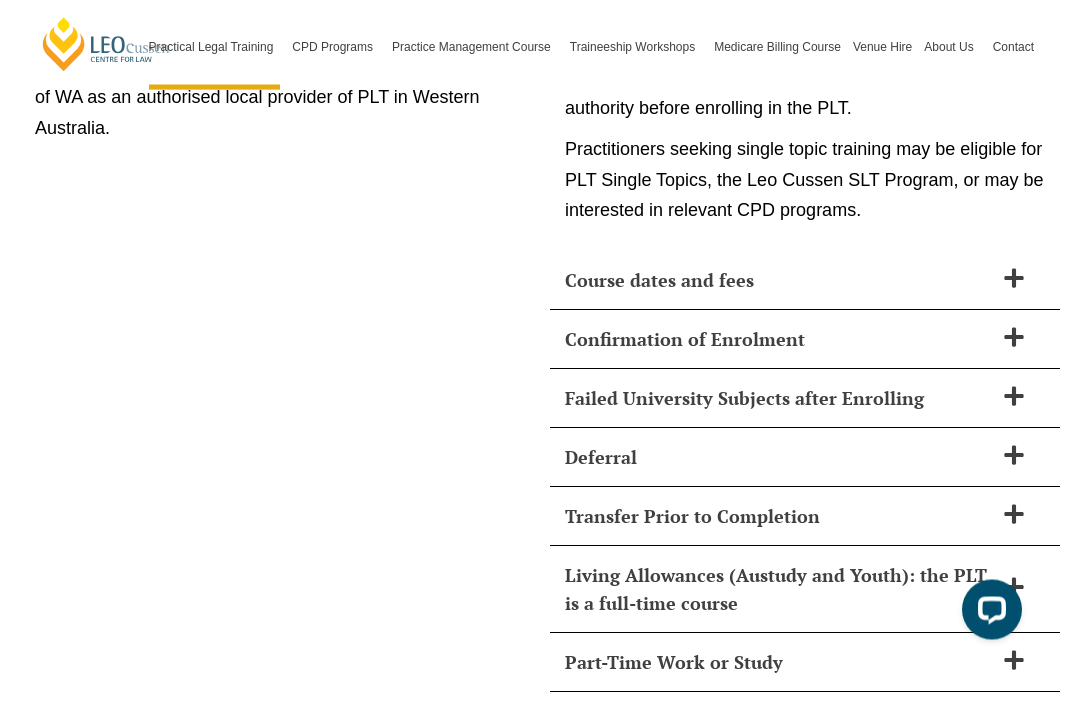 scroll, scrollTop: 10581, scrollLeft: 0, axis: vertical 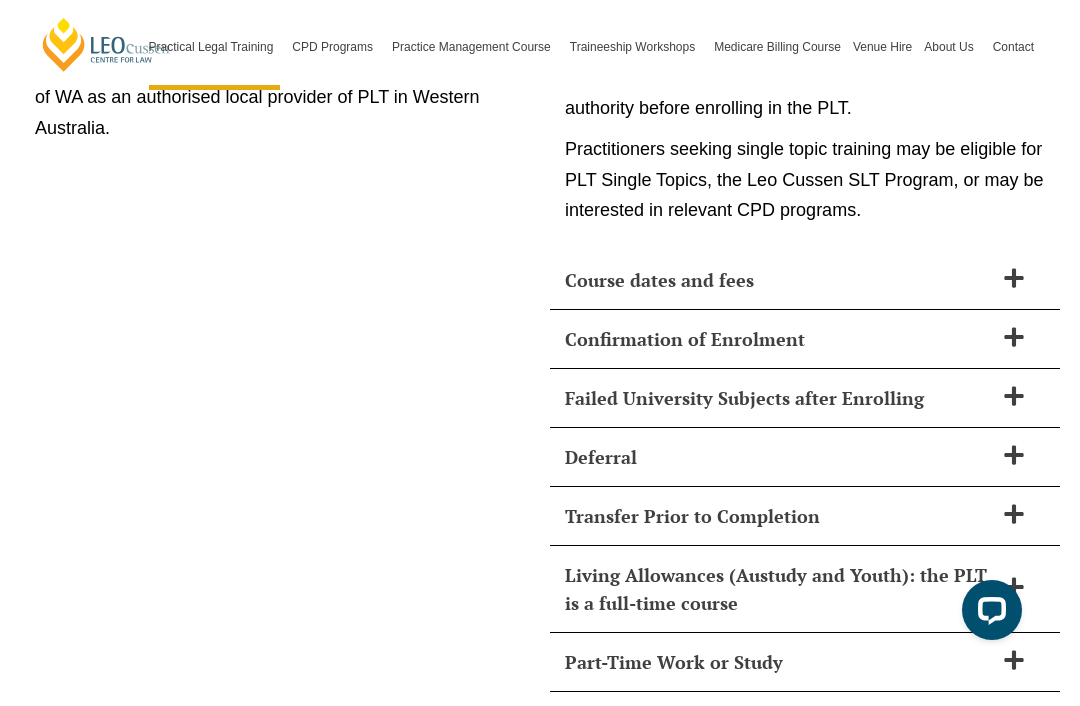 click 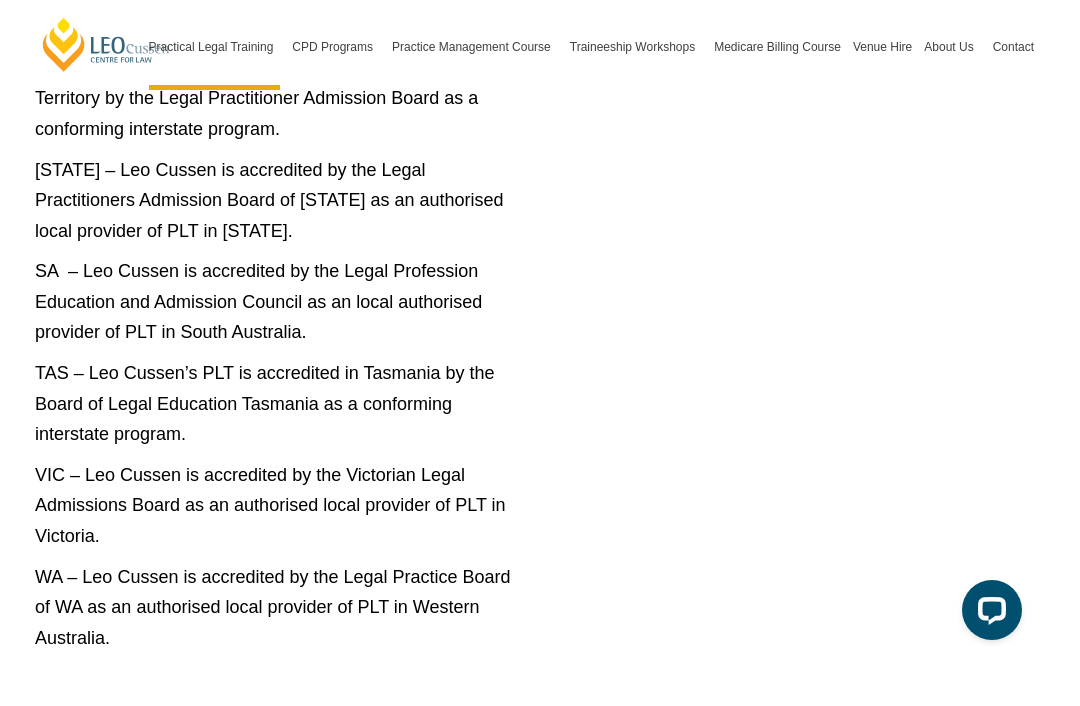 scroll, scrollTop: 10069, scrollLeft: 0, axis: vertical 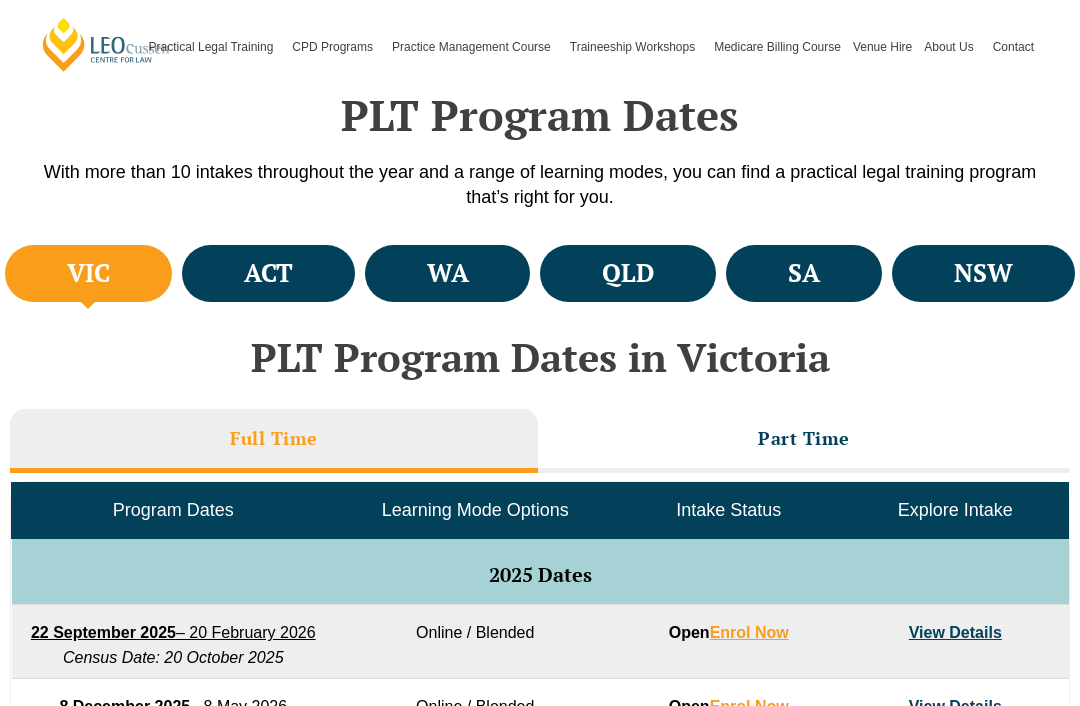 click on "WA" at bounding box center [448, 273] 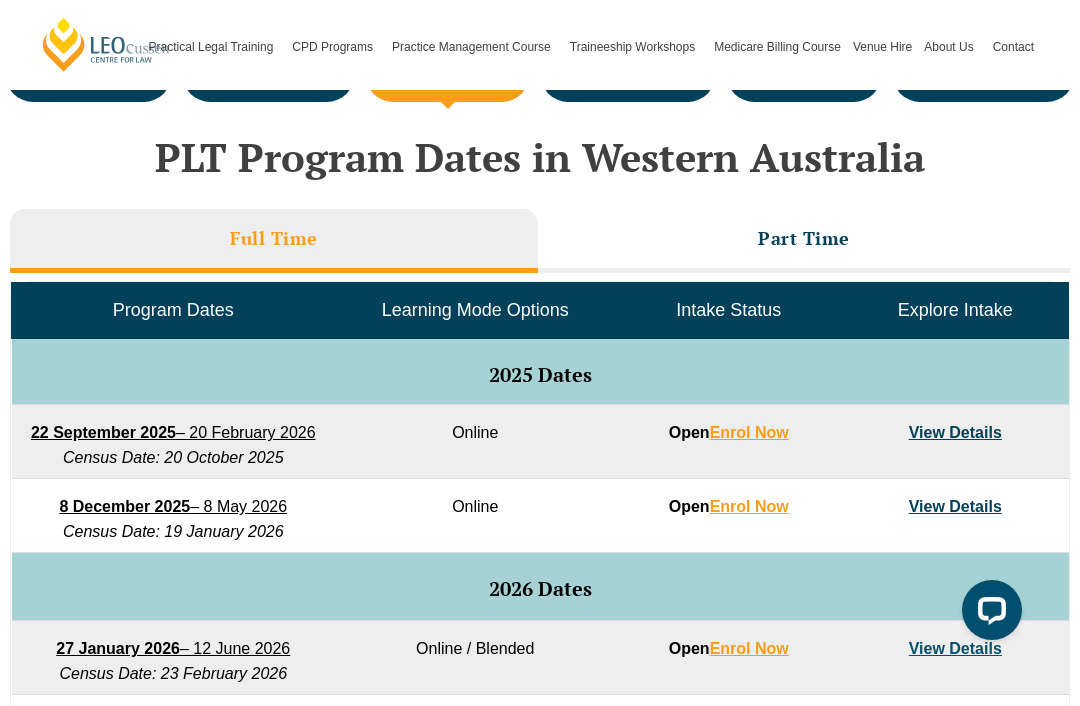 scroll, scrollTop: 795, scrollLeft: 0, axis: vertical 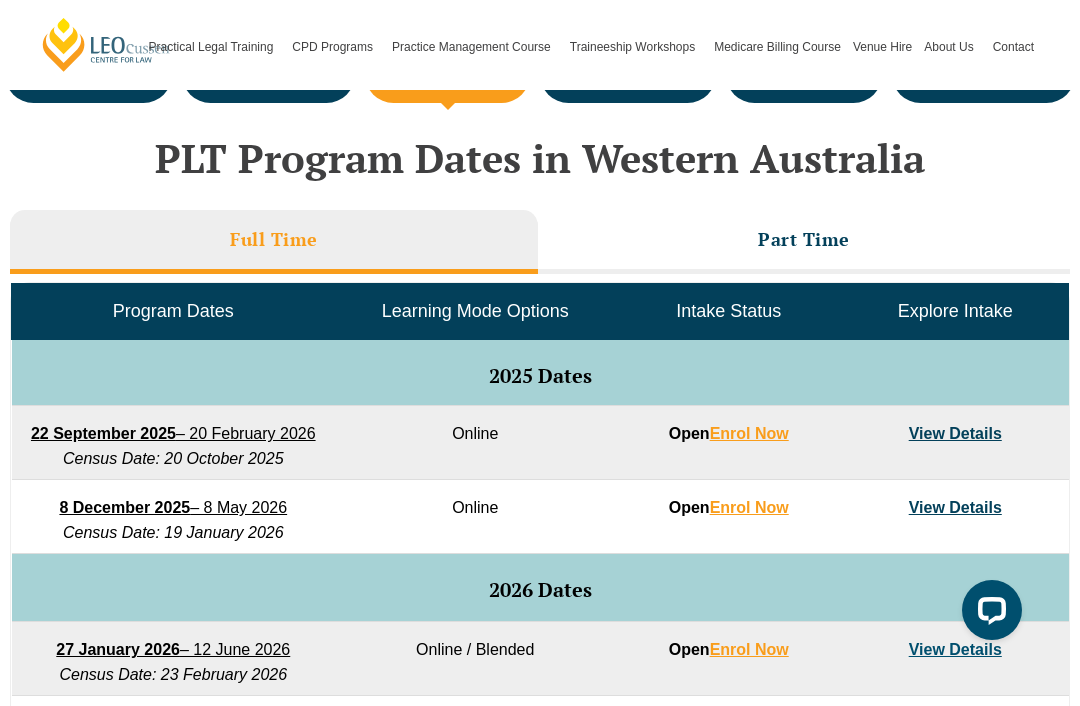click on "Part Time" at bounding box center [804, 239] 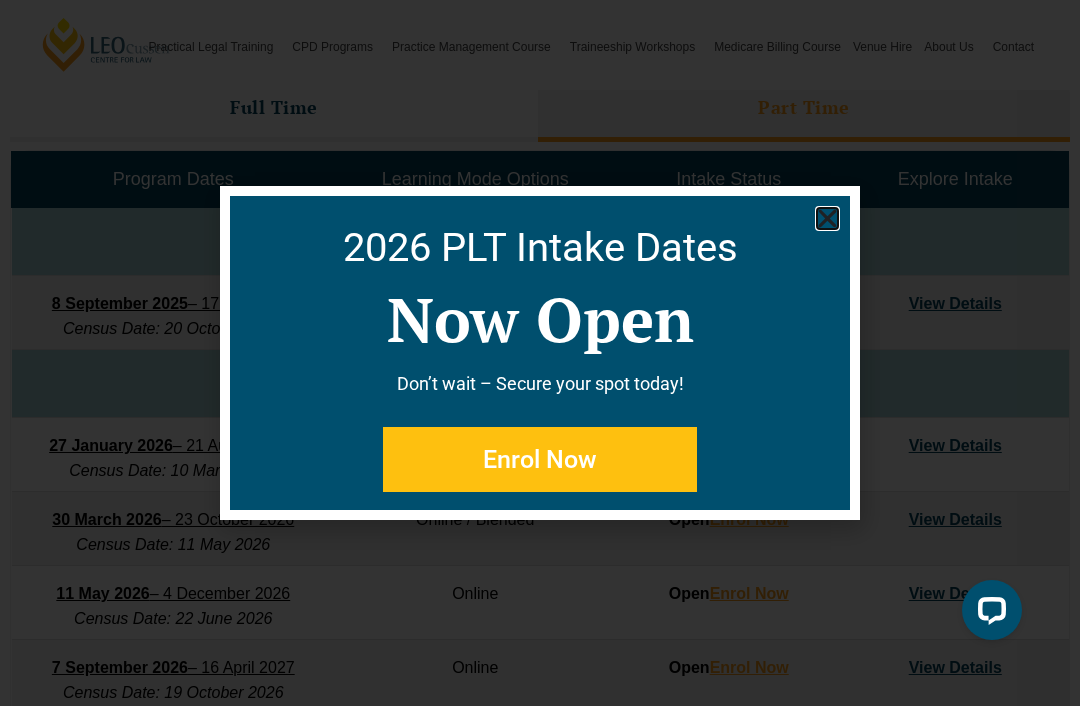 scroll, scrollTop: 922, scrollLeft: 0, axis: vertical 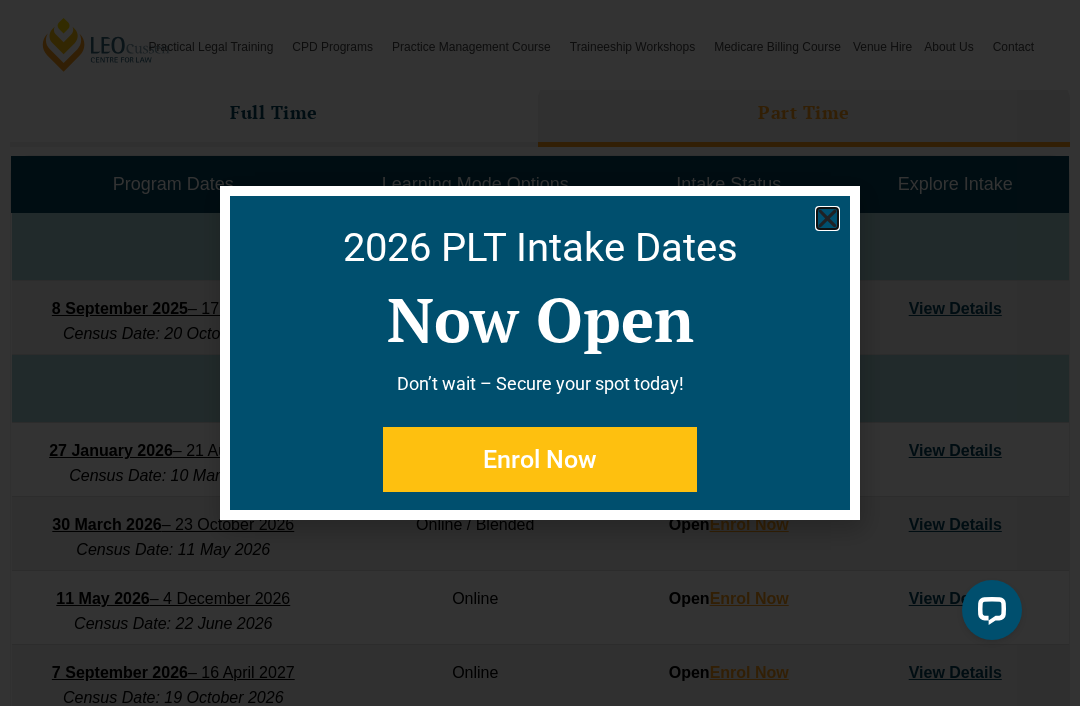 click 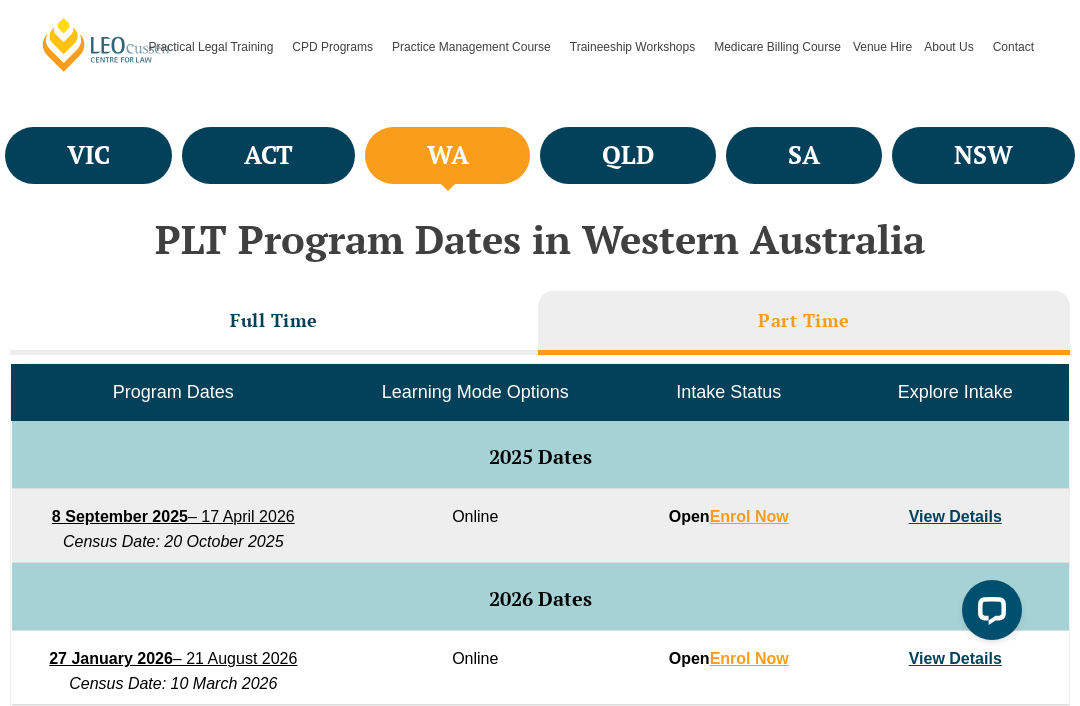 scroll, scrollTop: 713, scrollLeft: 0, axis: vertical 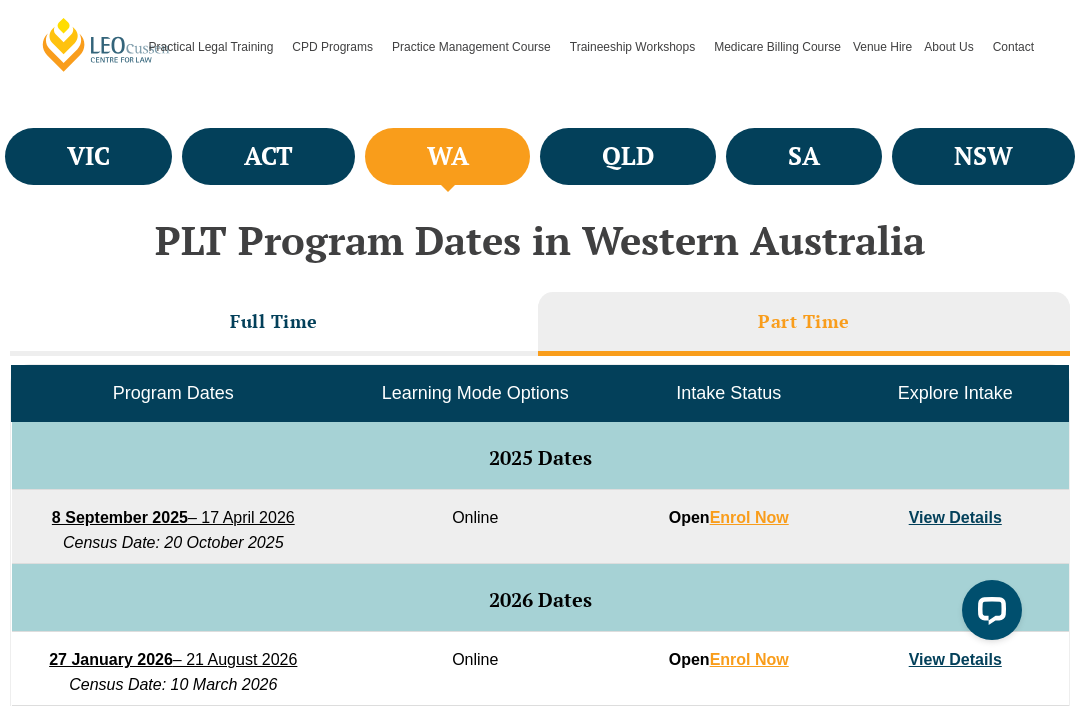 click on "View Details" at bounding box center (955, 517) 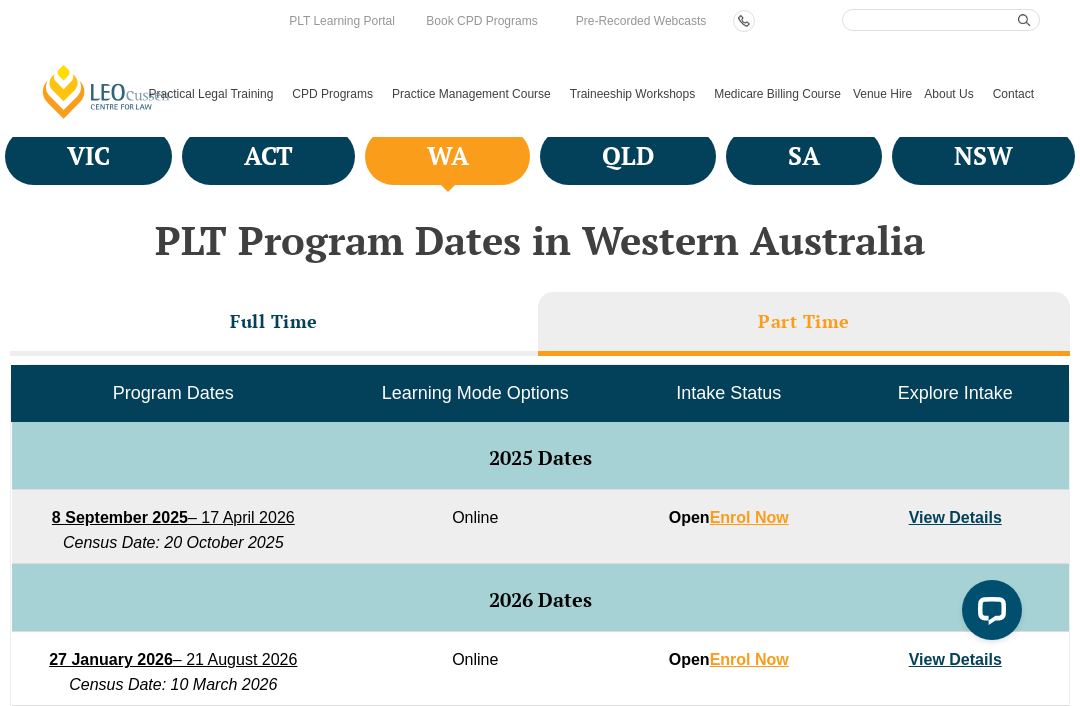 scroll, scrollTop: 713, scrollLeft: 0, axis: vertical 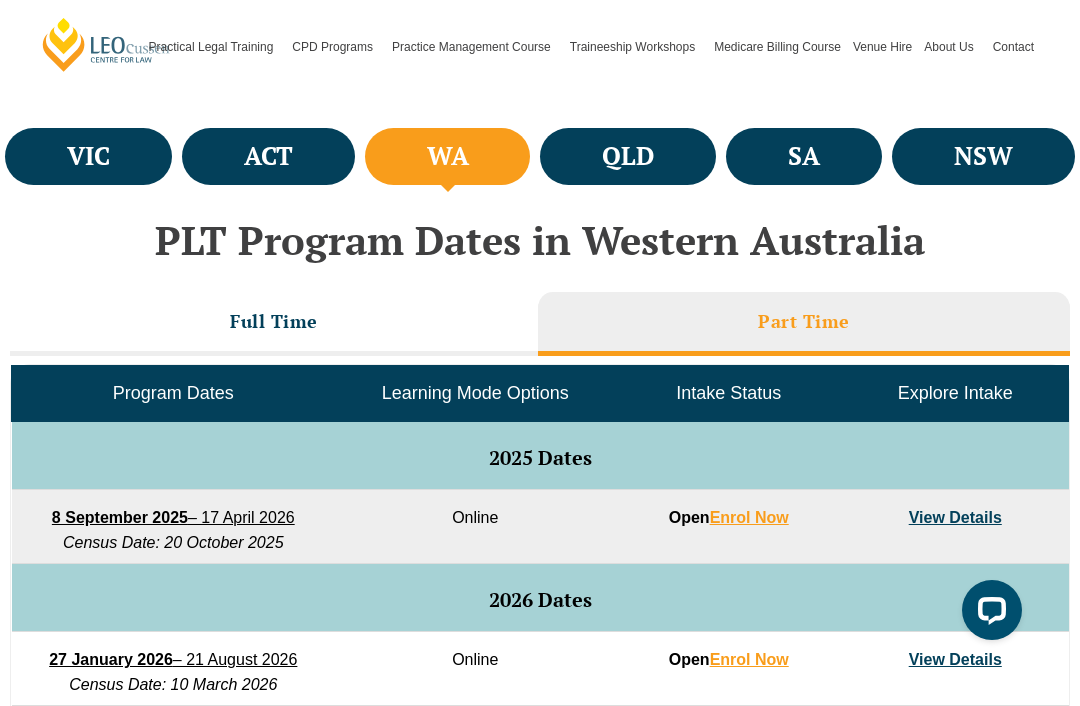click on "Full Time" at bounding box center (274, 321) 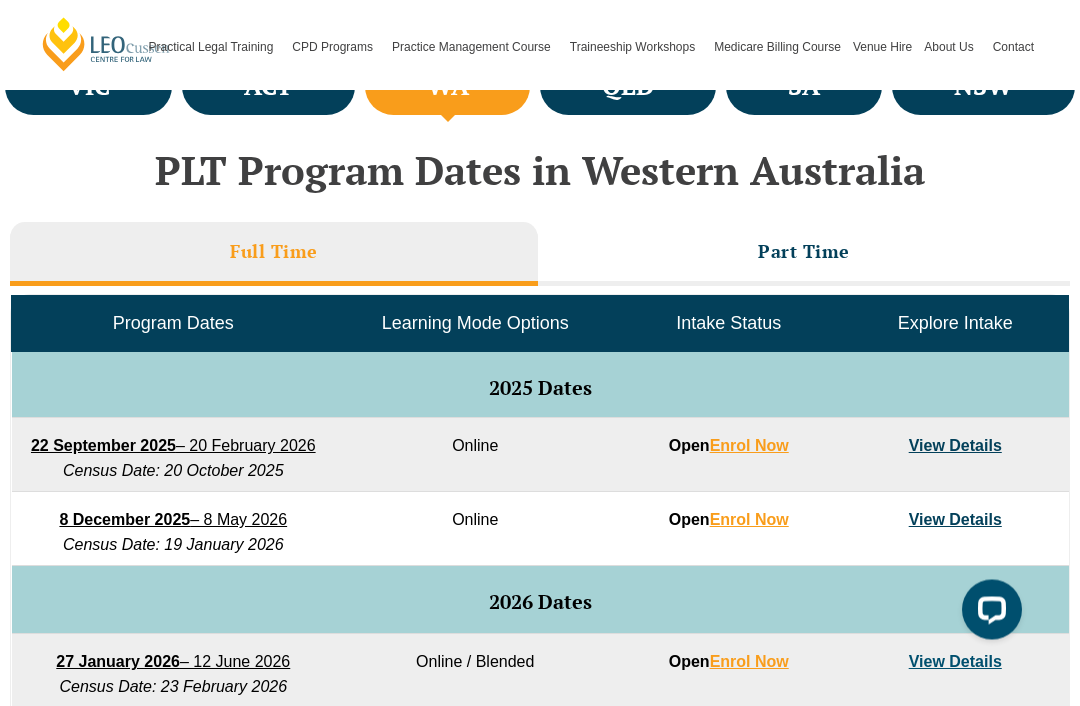 scroll, scrollTop: 782, scrollLeft: 0, axis: vertical 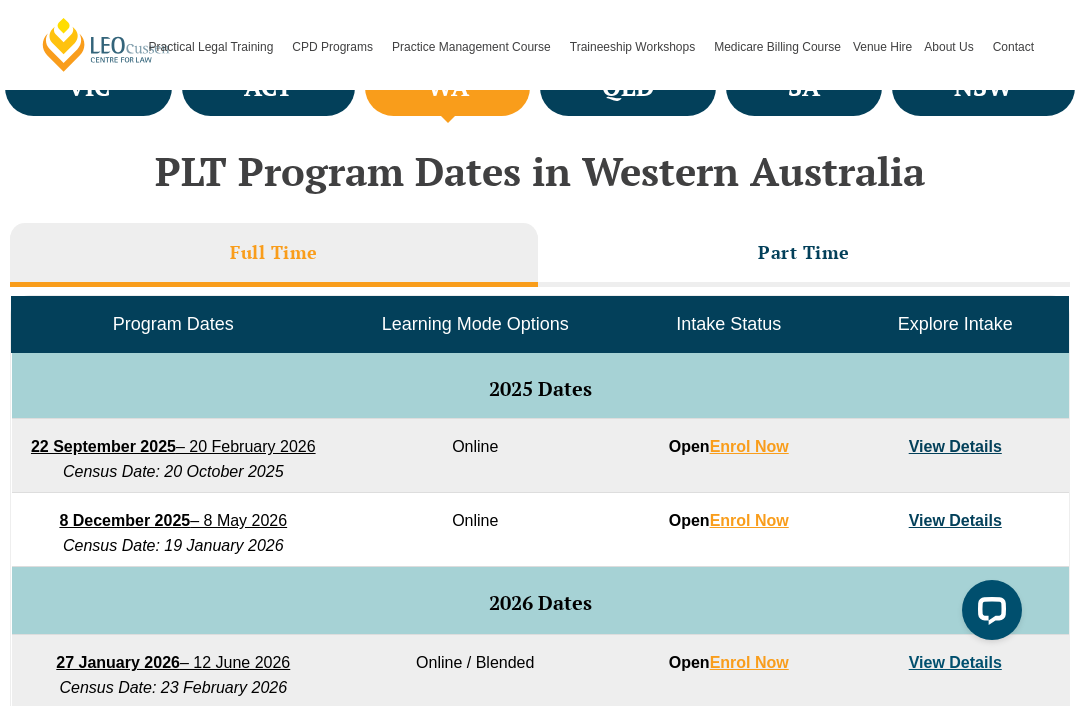 click on "View Details" at bounding box center (955, 446) 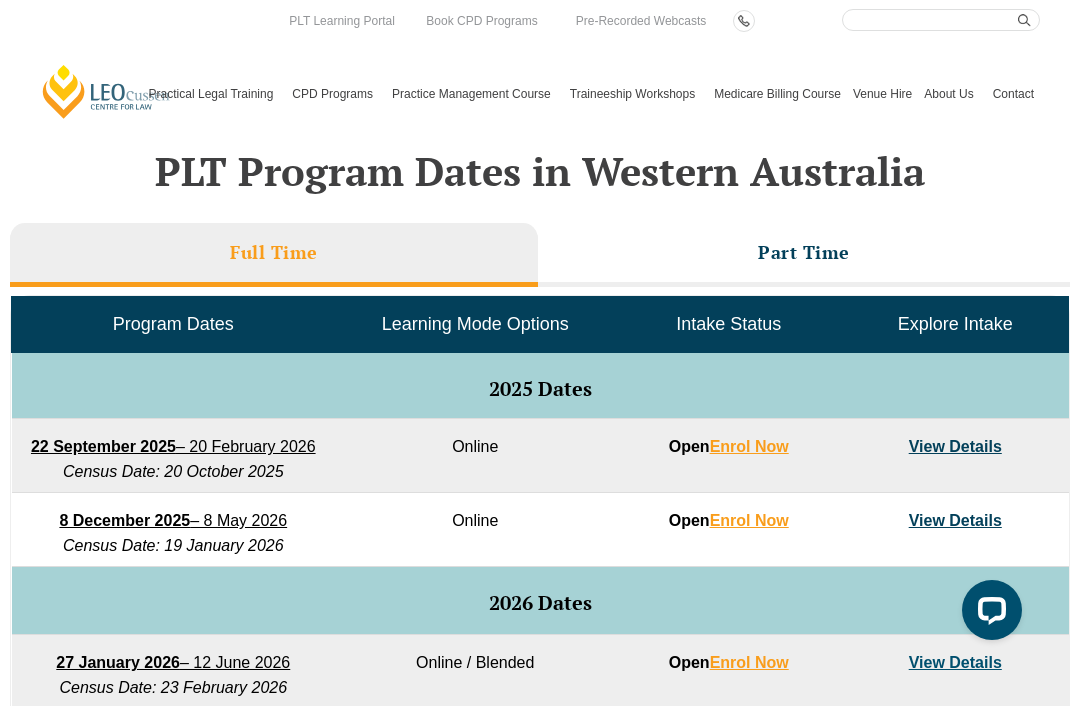 scroll, scrollTop: 842, scrollLeft: 0, axis: vertical 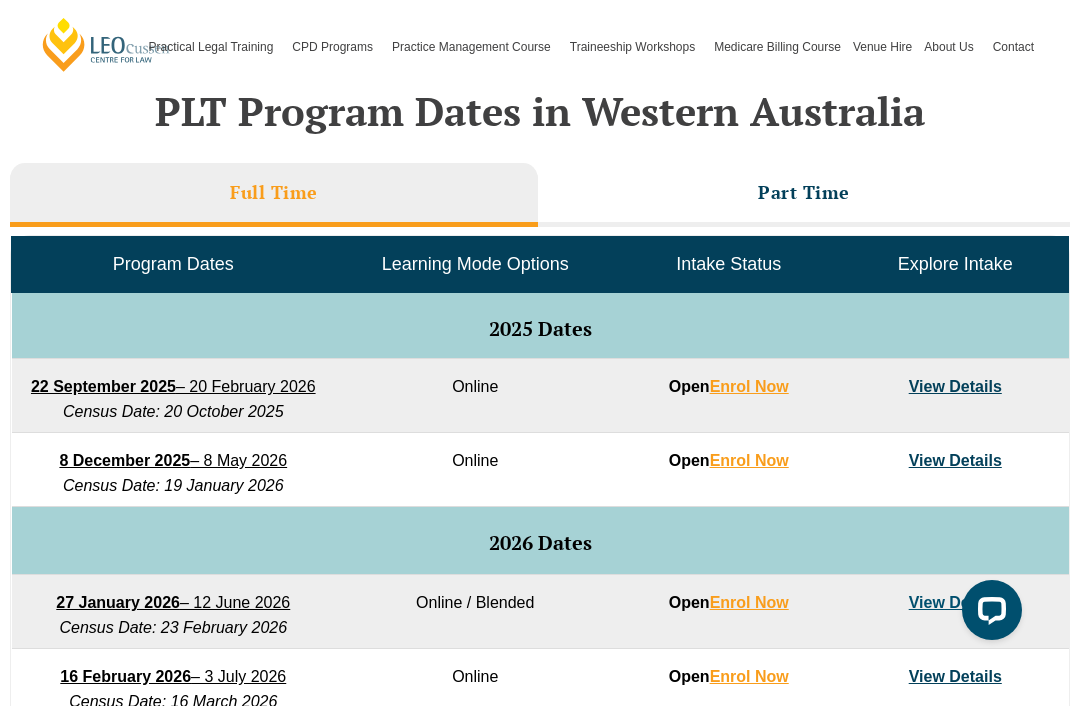 click on "Part Time" at bounding box center (804, 192) 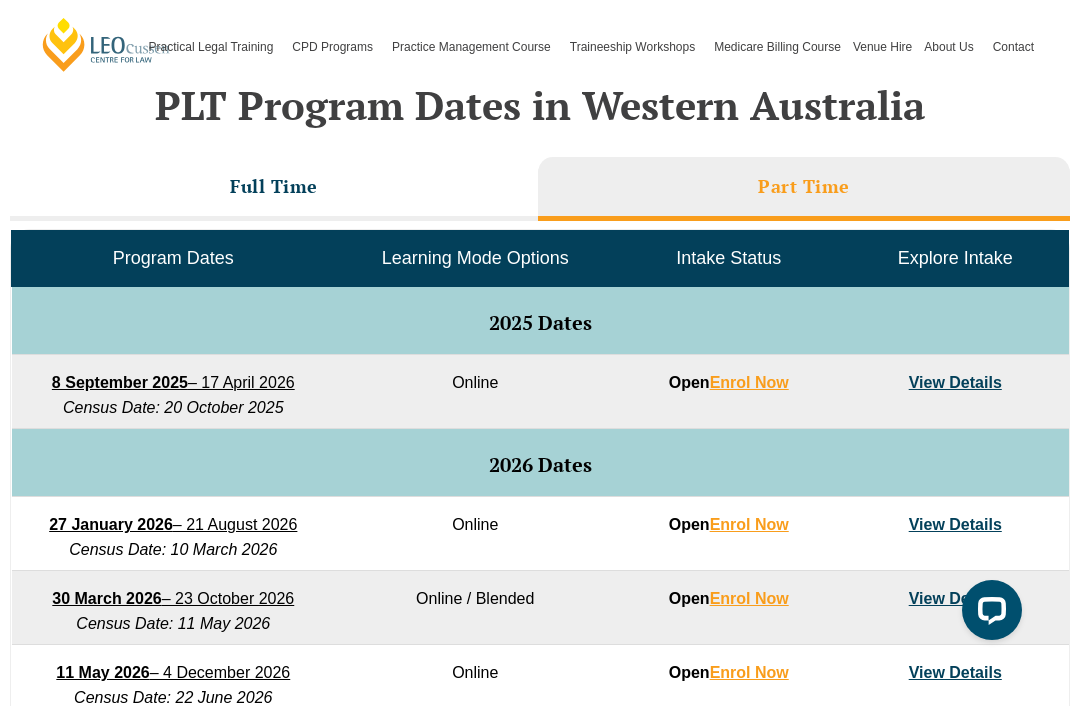 scroll, scrollTop: 847, scrollLeft: 0, axis: vertical 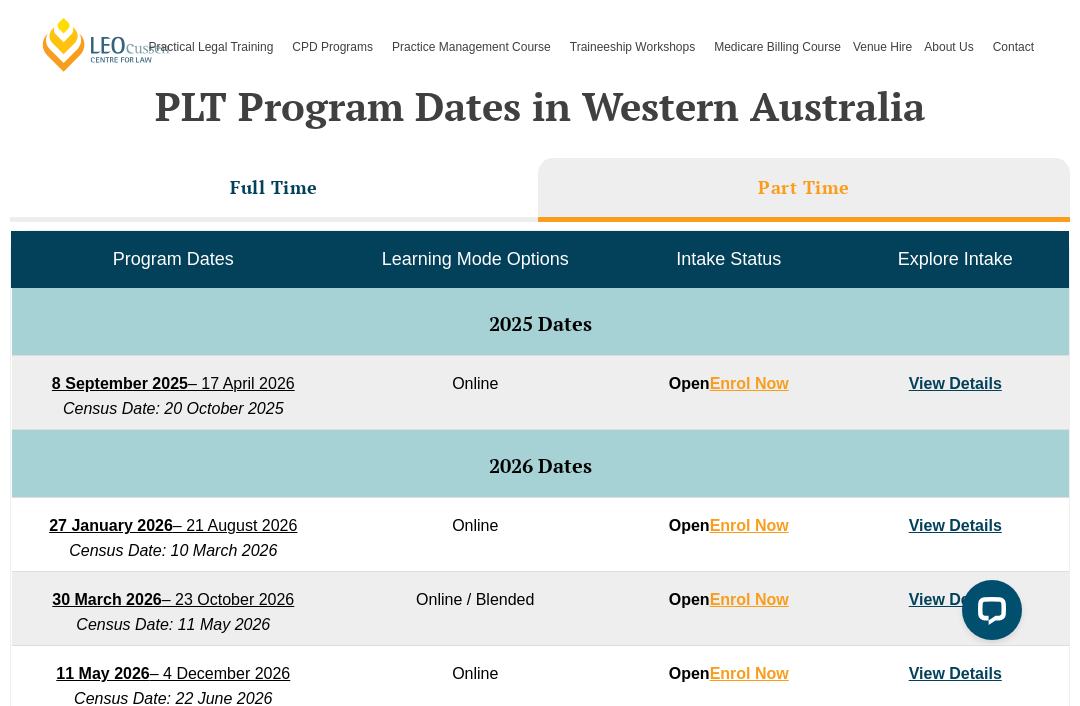 click on "Full Time" at bounding box center [274, 190] 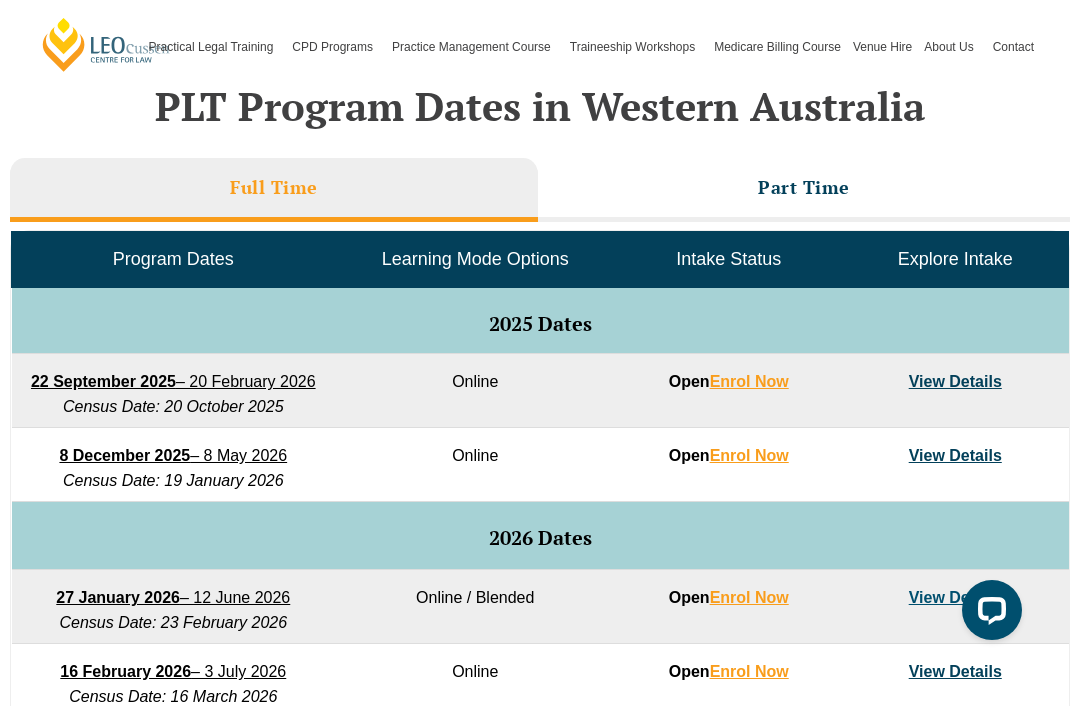 click on "22 September 2025" at bounding box center (103, 381) 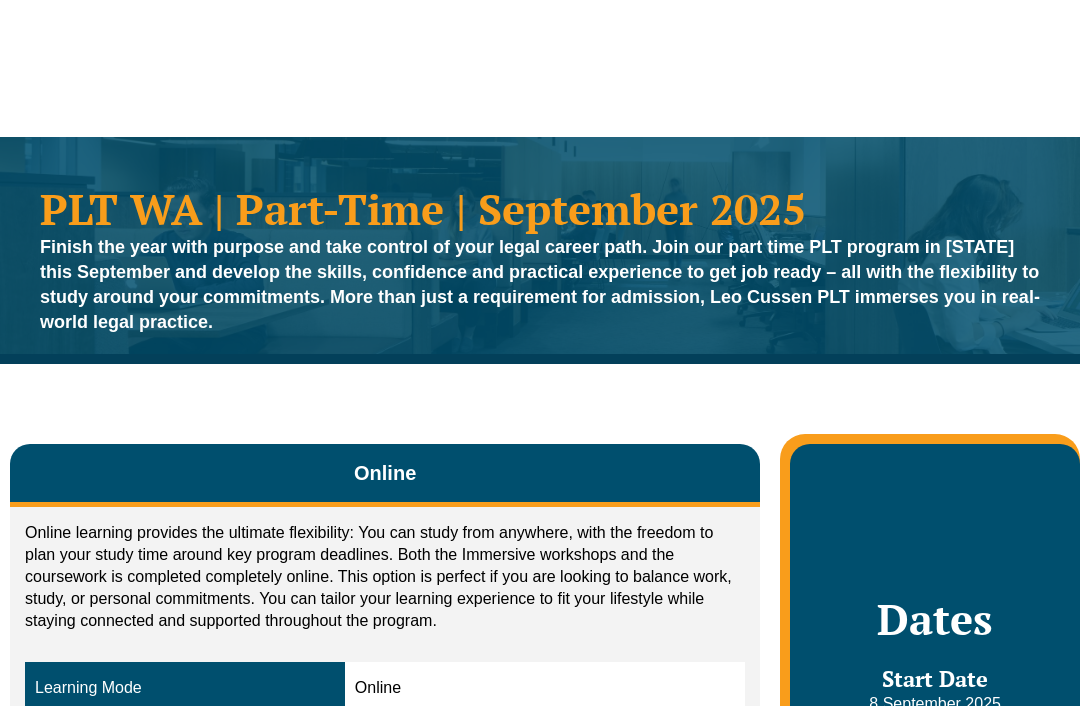 scroll, scrollTop: 0, scrollLeft: 0, axis: both 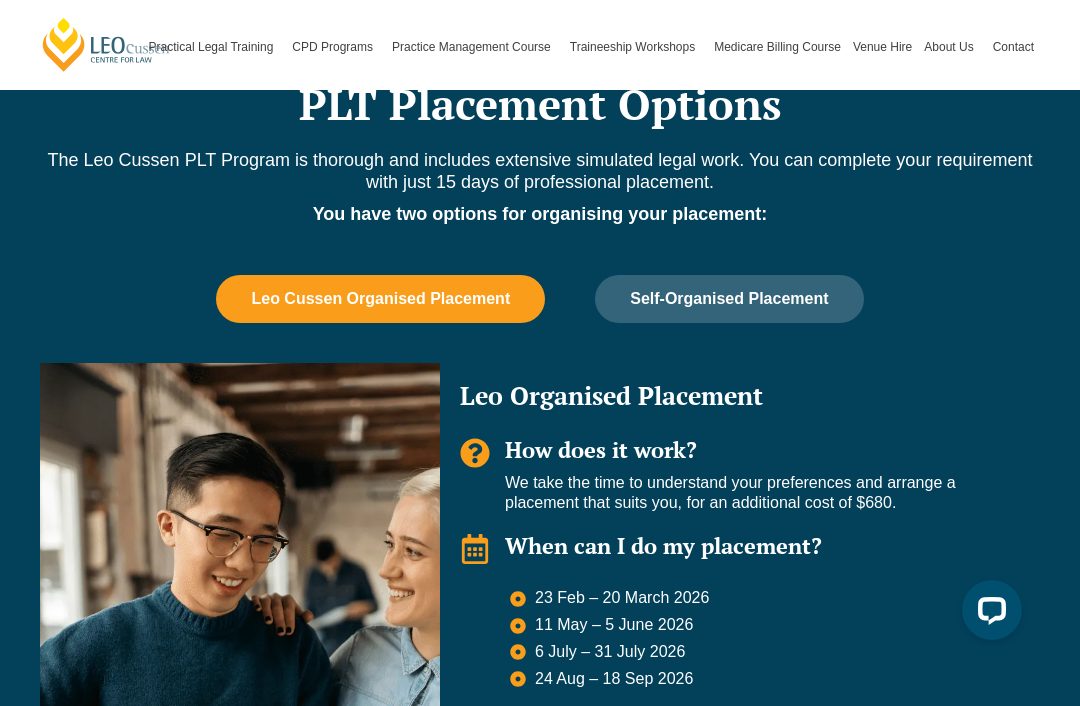 click on "Self-Organised Placement" at bounding box center (729, 299) 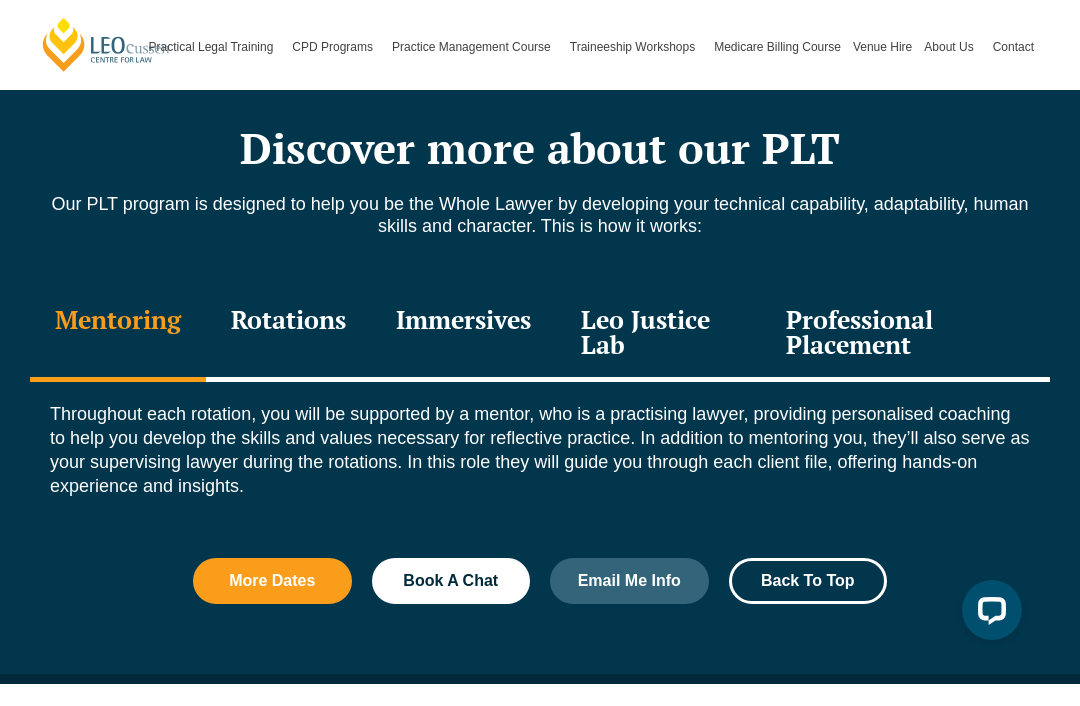 scroll, scrollTop: 2054, scrollLeft: 0, axis: vertical 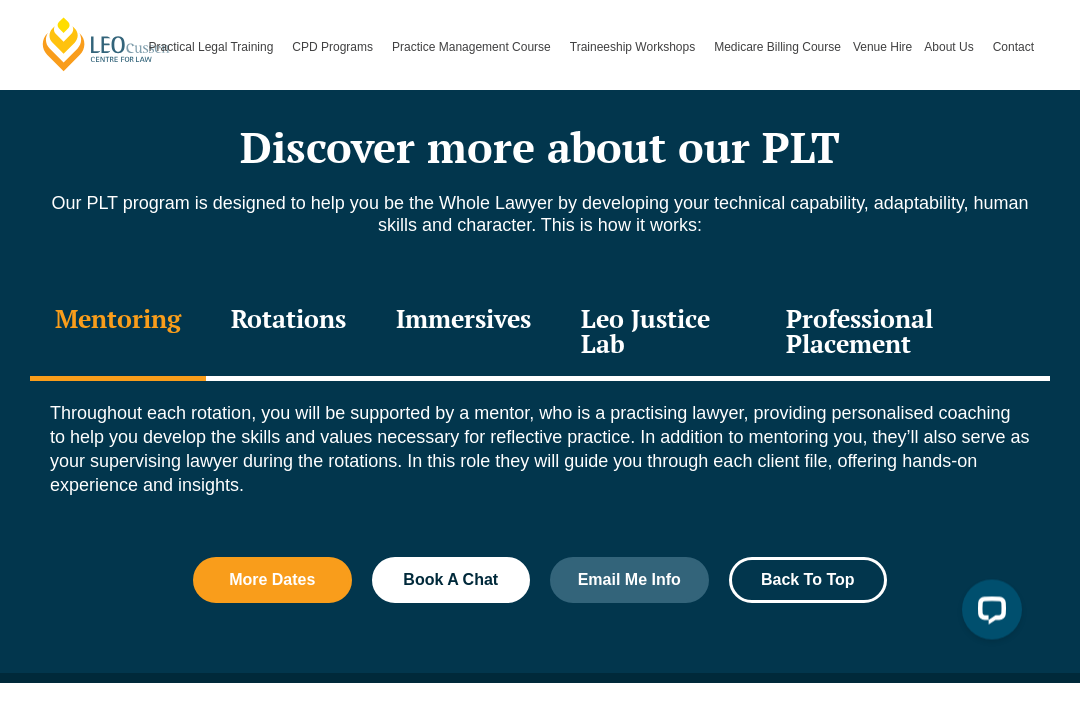 click on "Rotations" at bounding box center [288, 334] 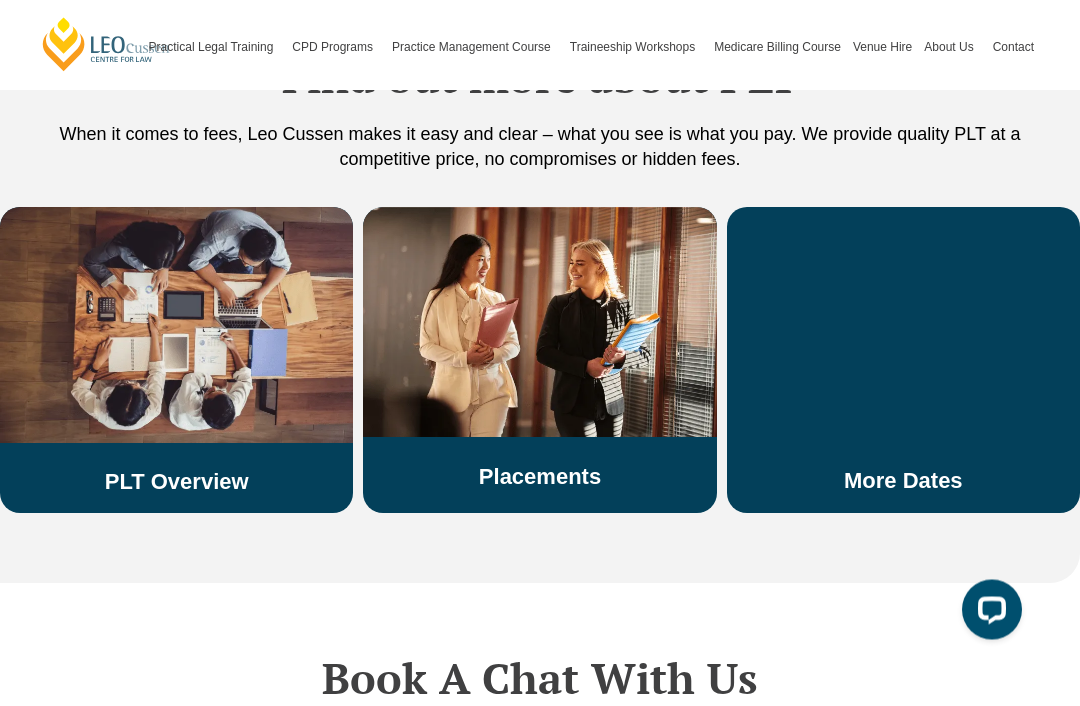 scroll, scrollTop: 4008, scrollLeft: 0, axis: vertical 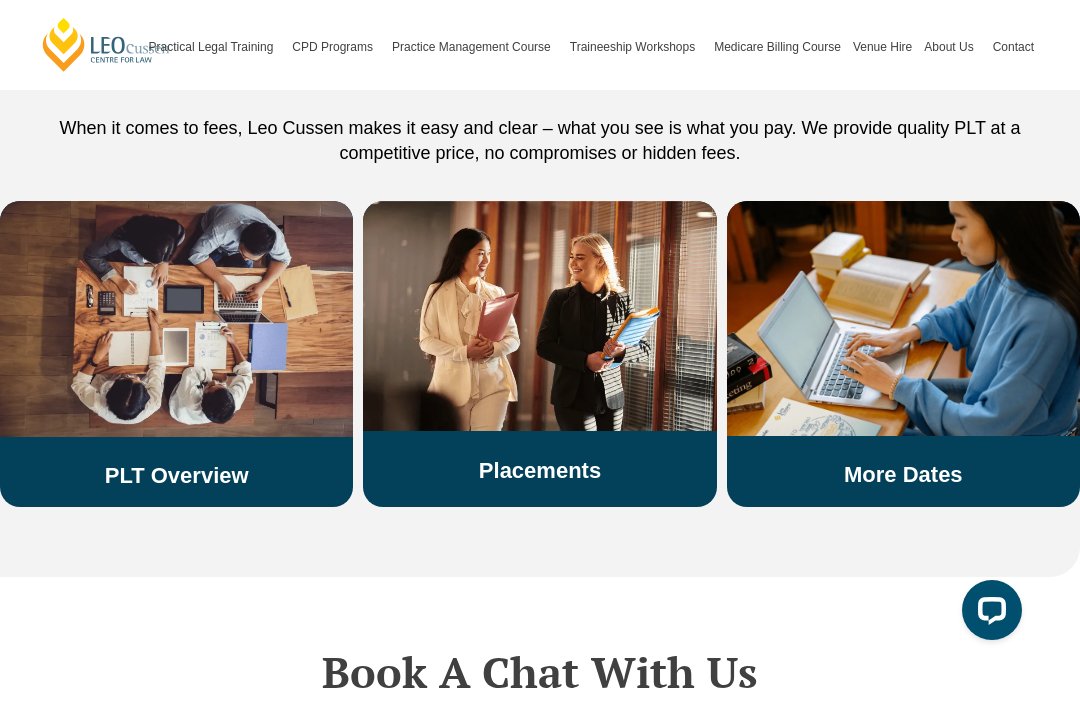 click on "PLT Overview" at bounding box center (177, 475) 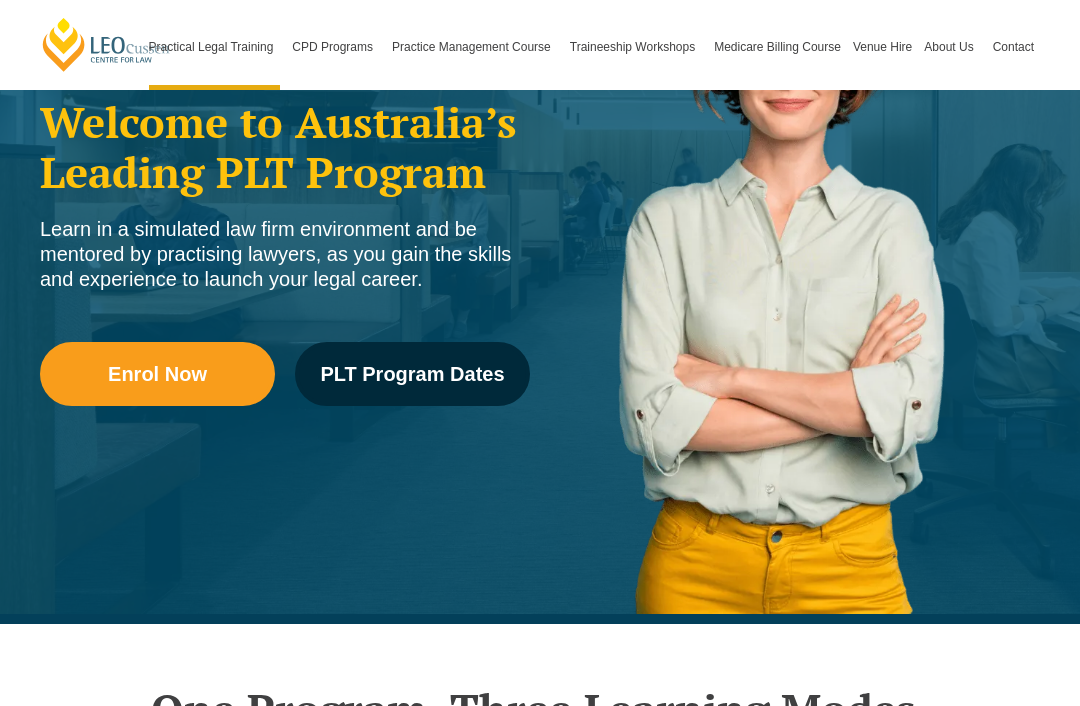 scroll, scrollTop: 308, scrollLeft: 0, axis: vertical 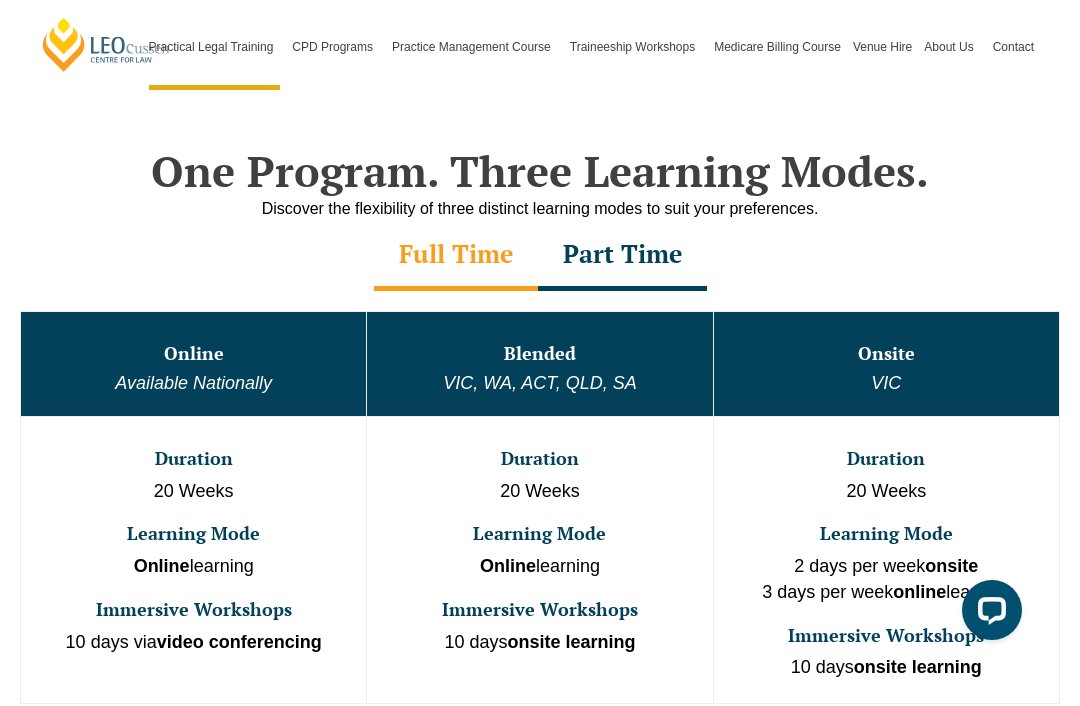 click on "Part Time" at bounding box center [622, 256] 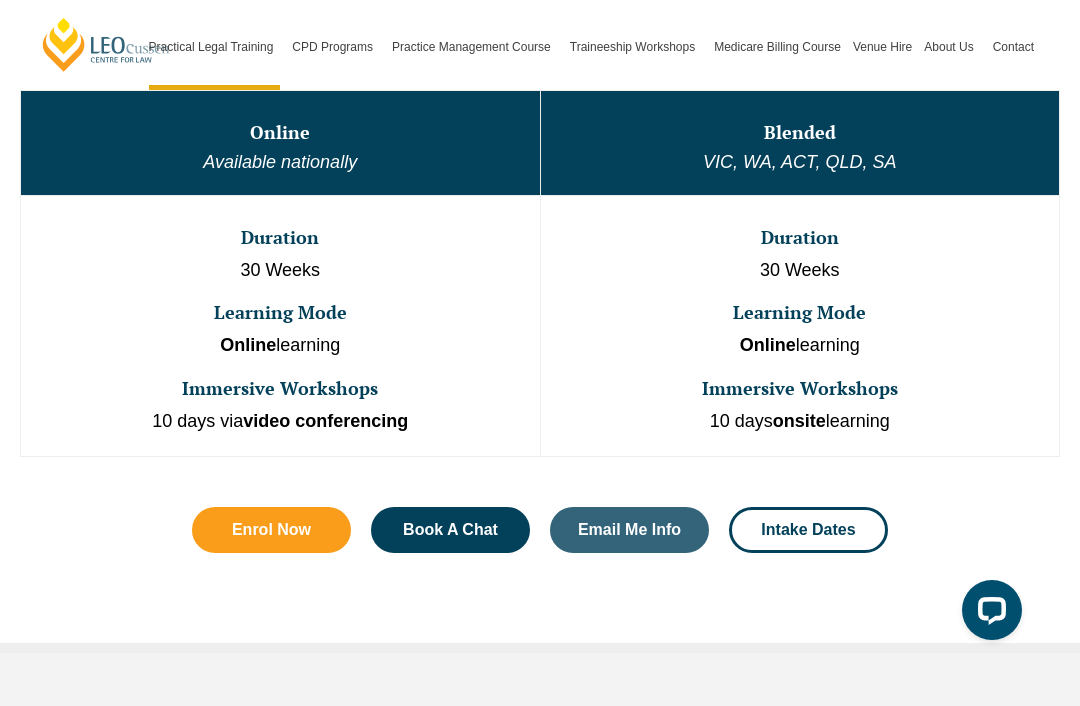scroll, scrollTop: 1081, scrollLeft: 0, axis: vertical 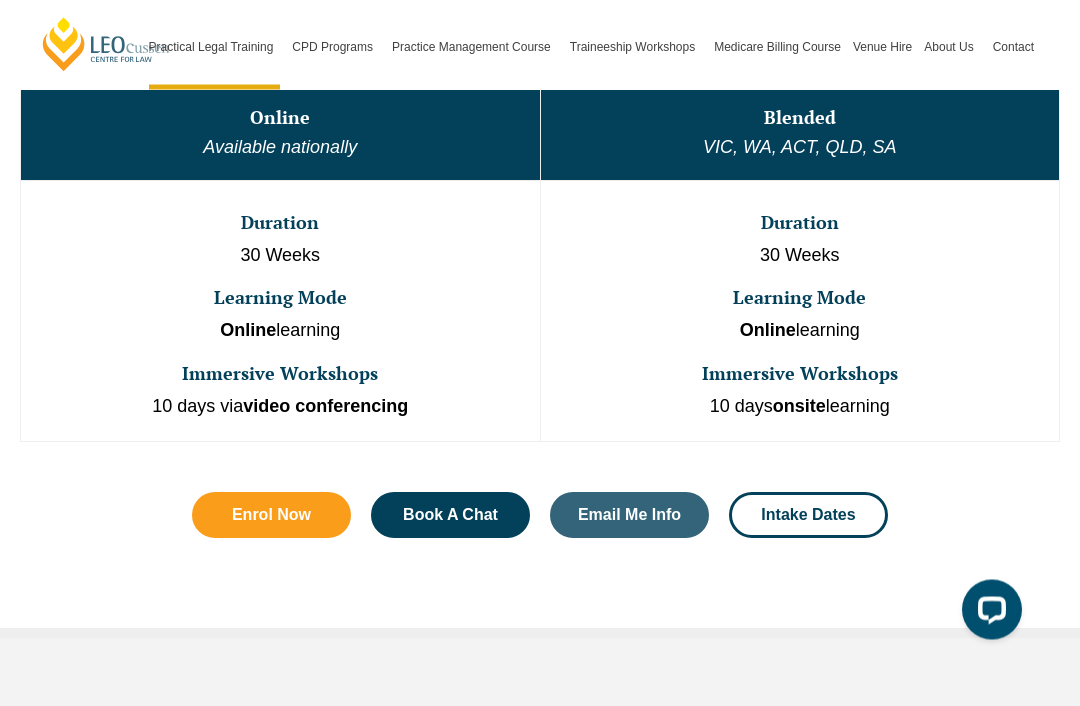 click on "Immersive Workshops" at bounding box center [800, 375] 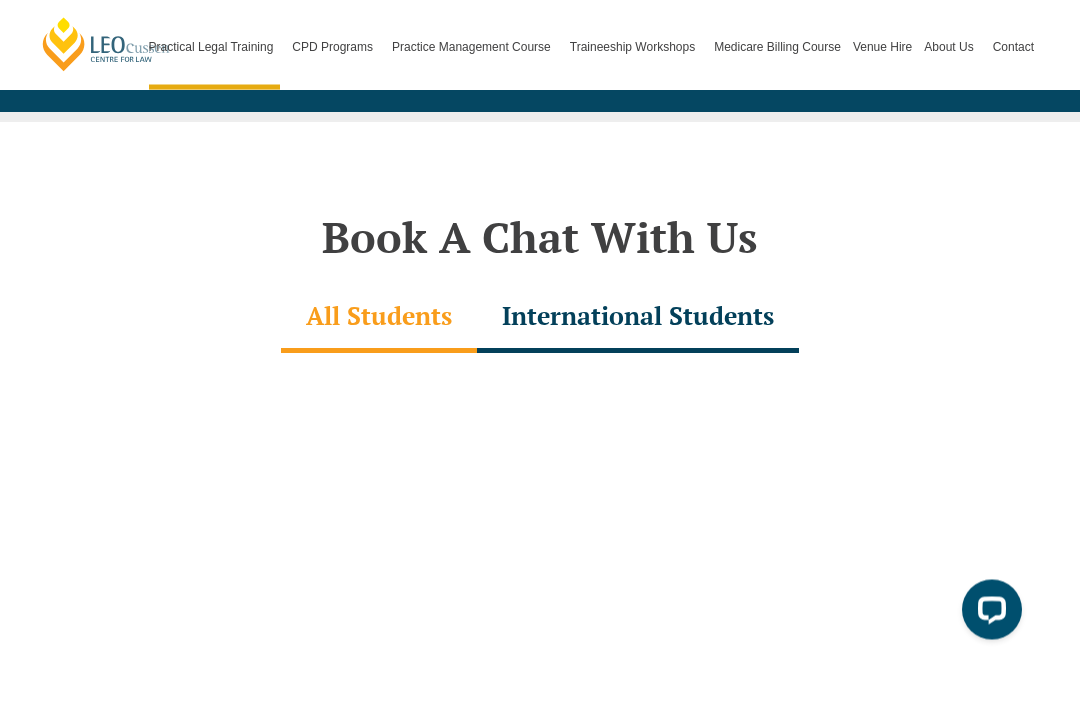 scroll, scrollTop: 5943, scrollLeft: 0, axis: vertical 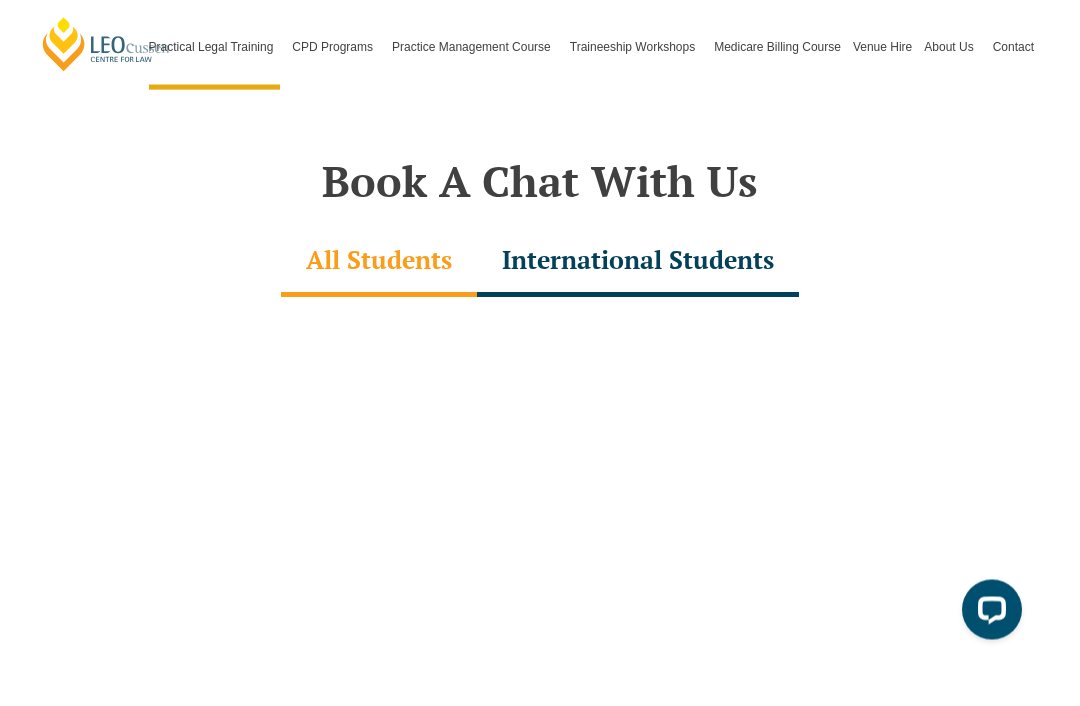 click on "International Students" at bounding box center (638, 263) 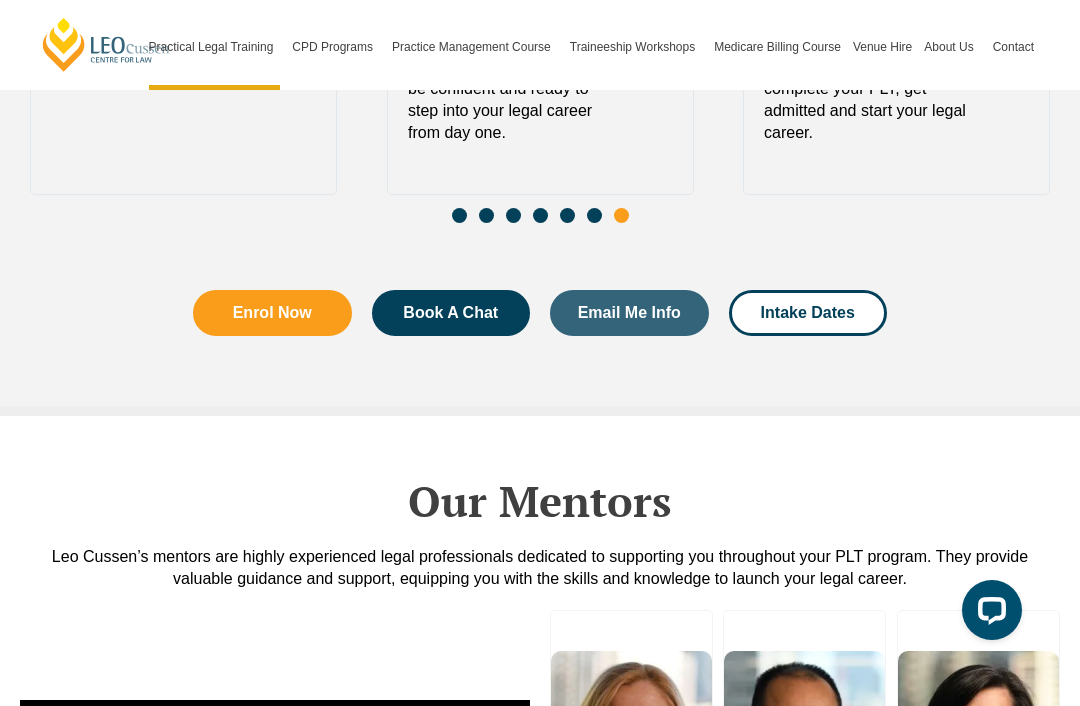 scroll, scrollTop: 4395, scrollLeft: 0, axis: vertical 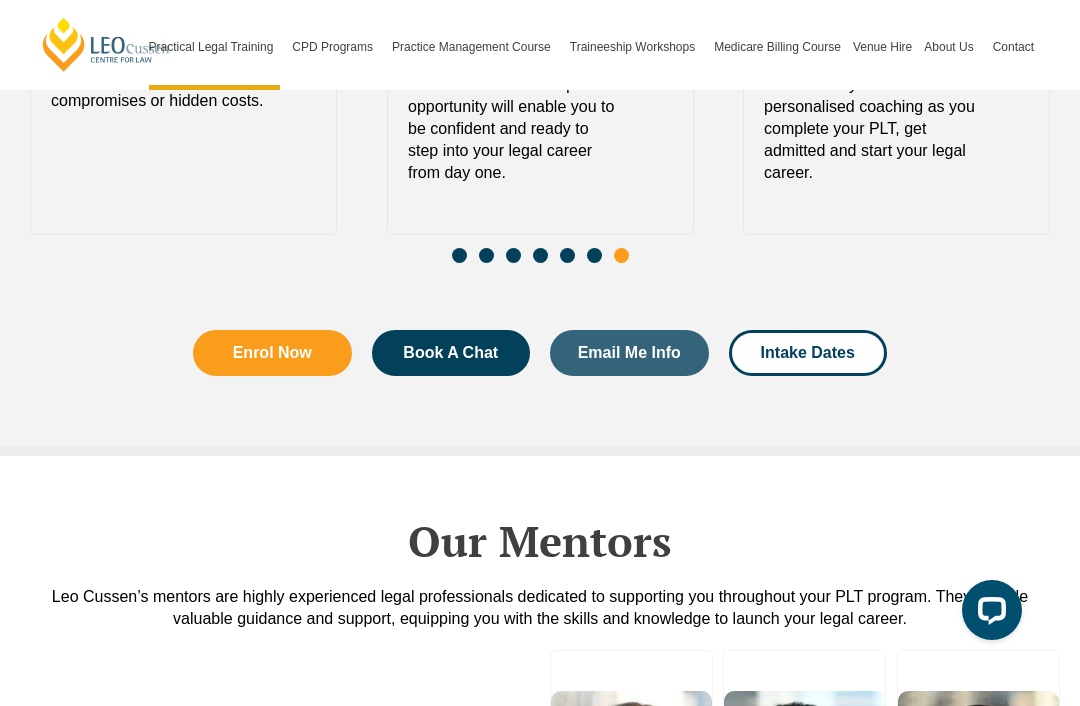 click on "Intake Dates" at bounding box center [808, 353] 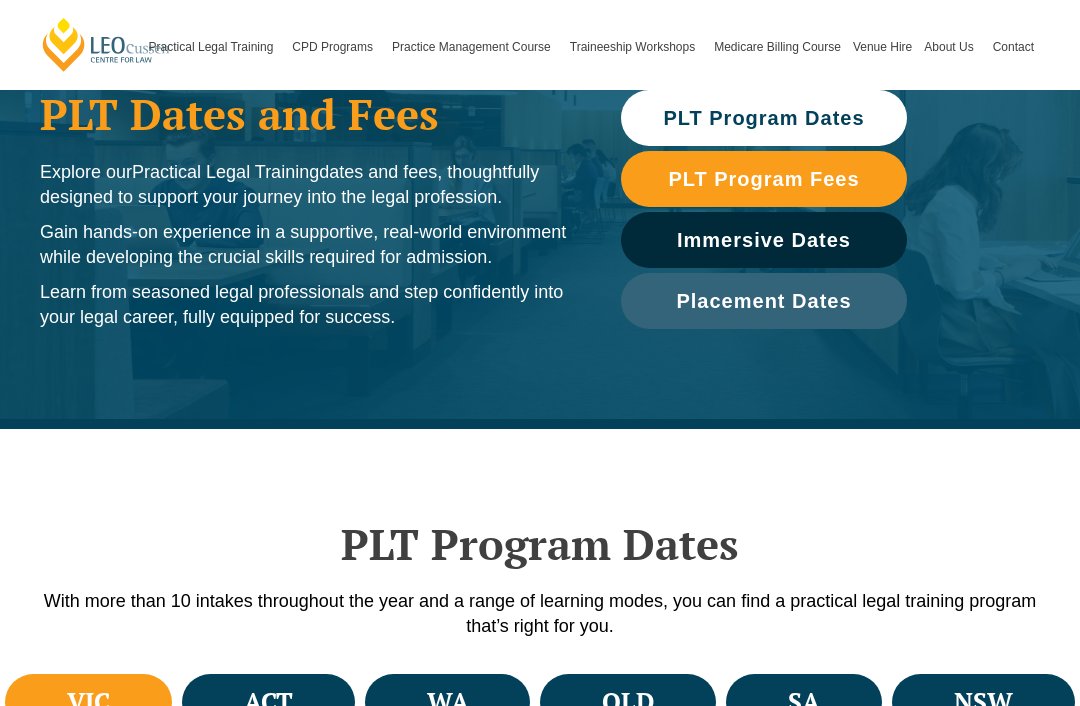 scroll, scrollTop: 167, scrollLeft: 0, axis: vertical 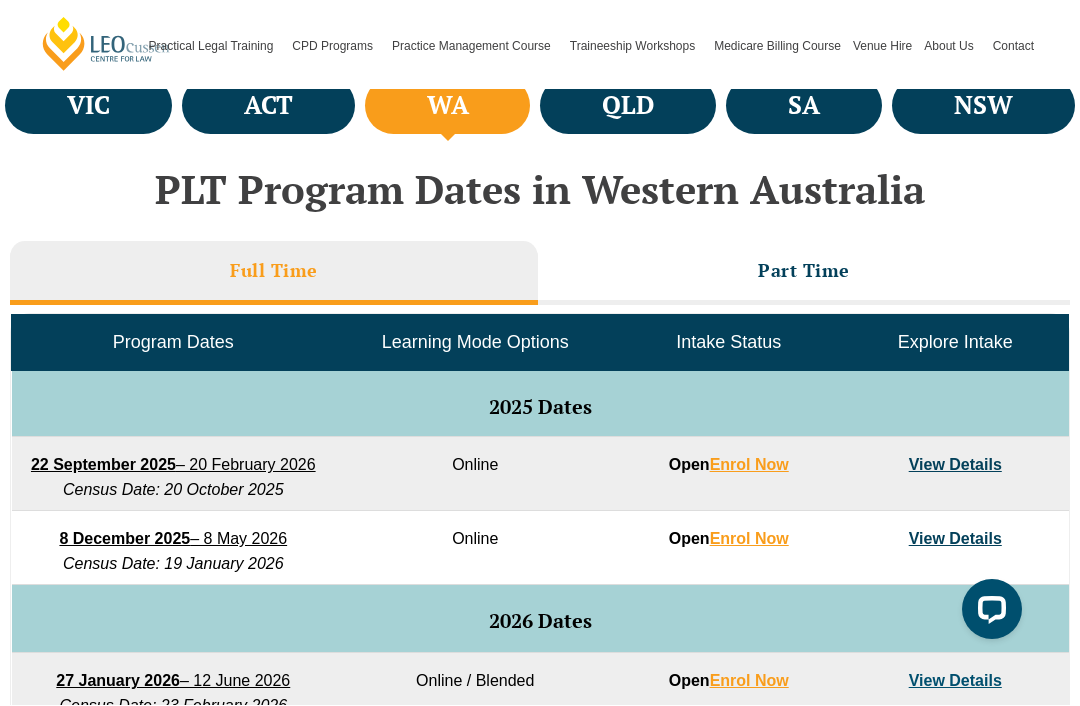click on "Part Time" at bounding box center [804, 271] 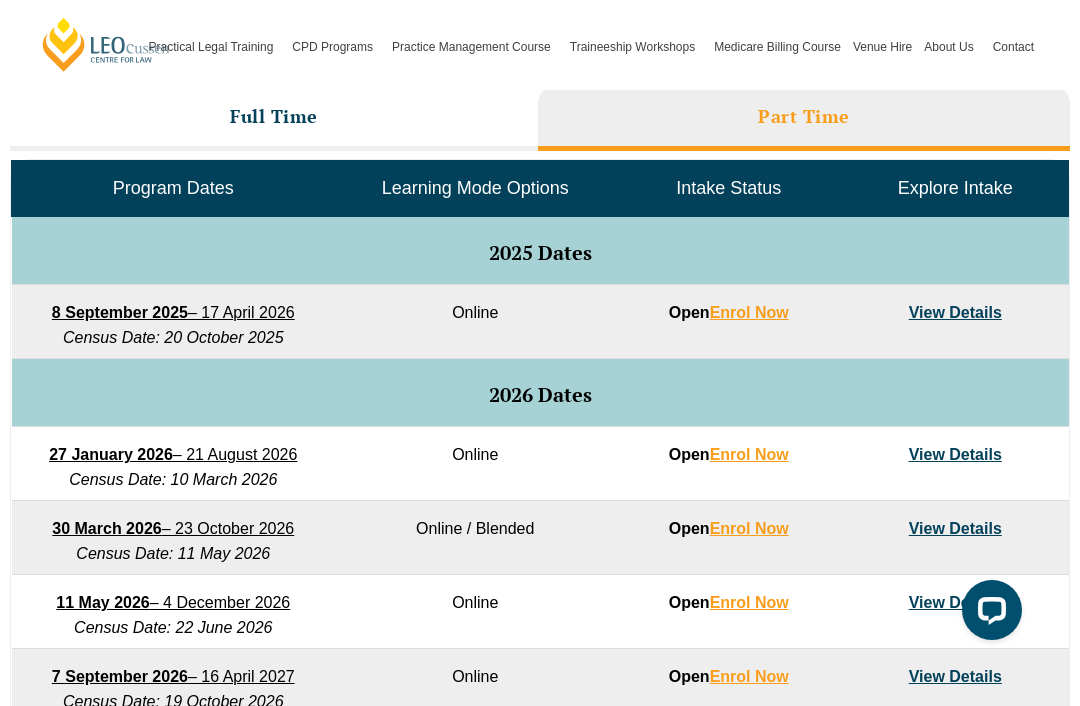 scroll, scrollTop: 920, scrollLeft: 0, axis: vertical 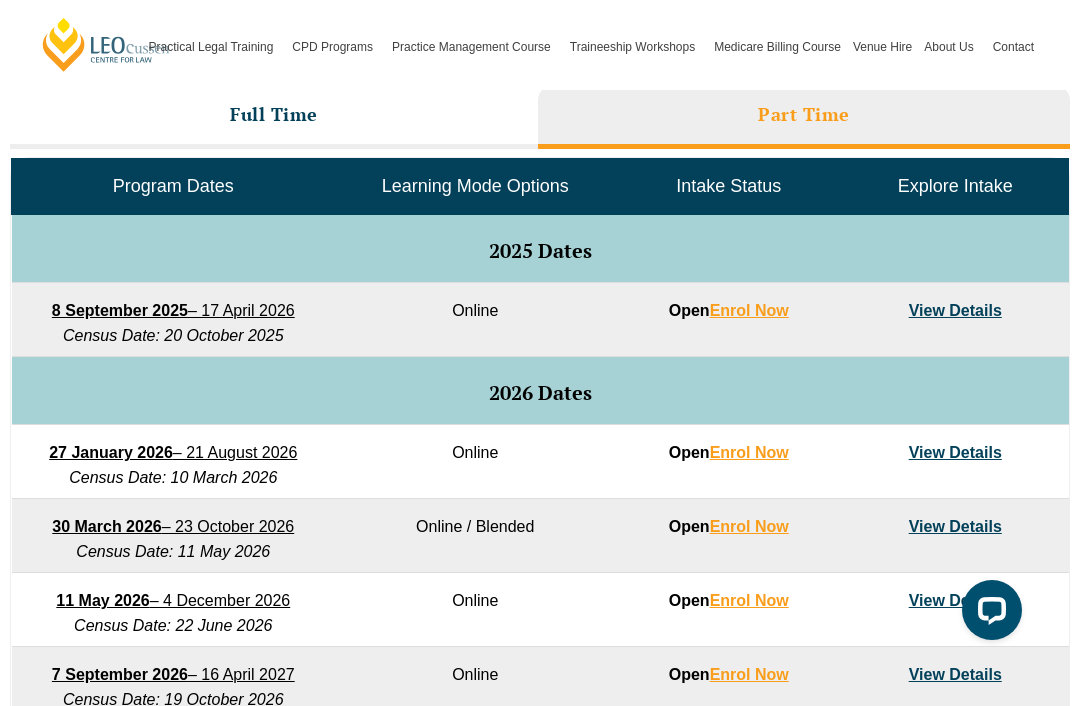 click on "Full Time" at bounding box center [274, 117] 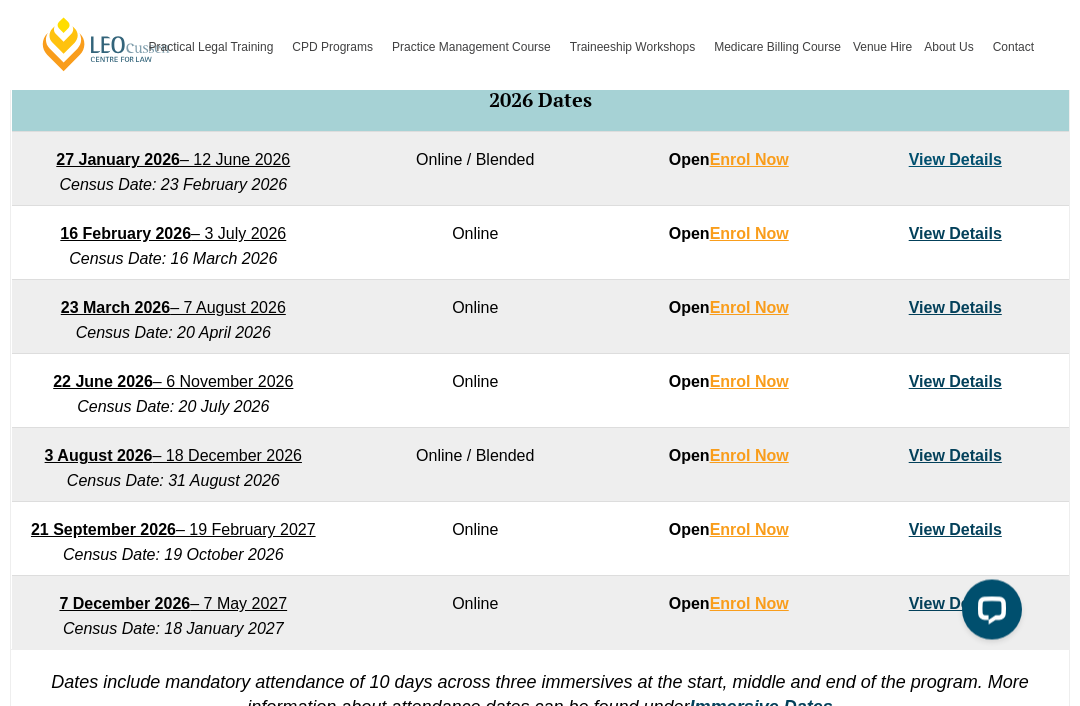 scroll, scrollTop: 1283, scrollLeft: 0, axis: vertical 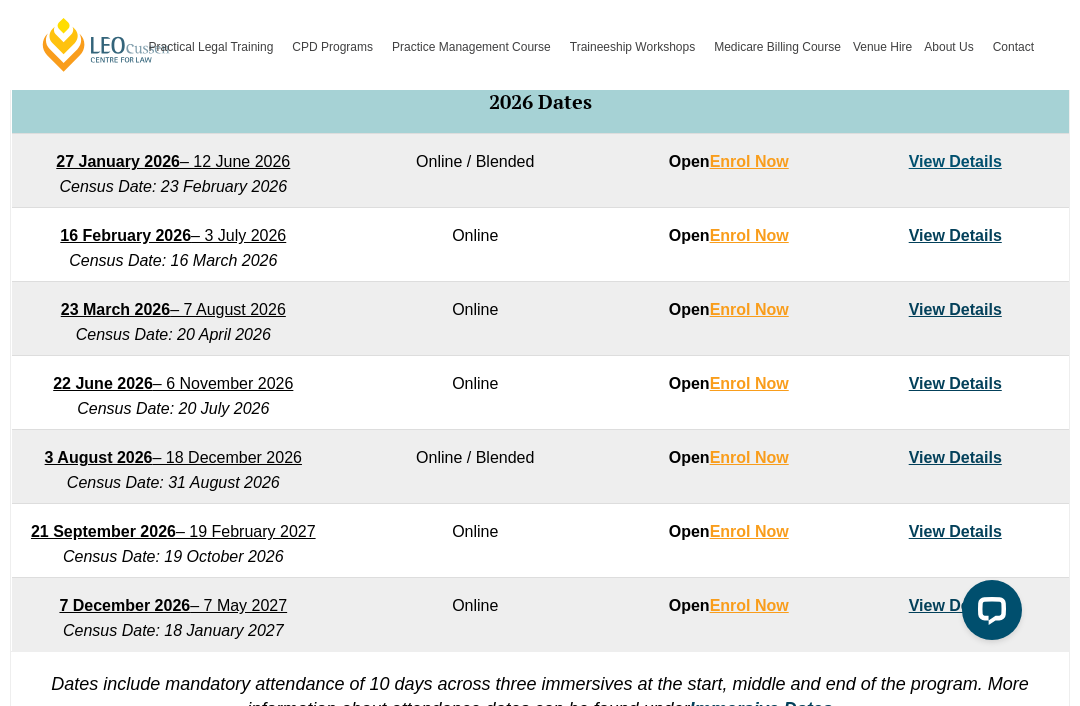 click on "View Details" at bounding box center (955, 457) 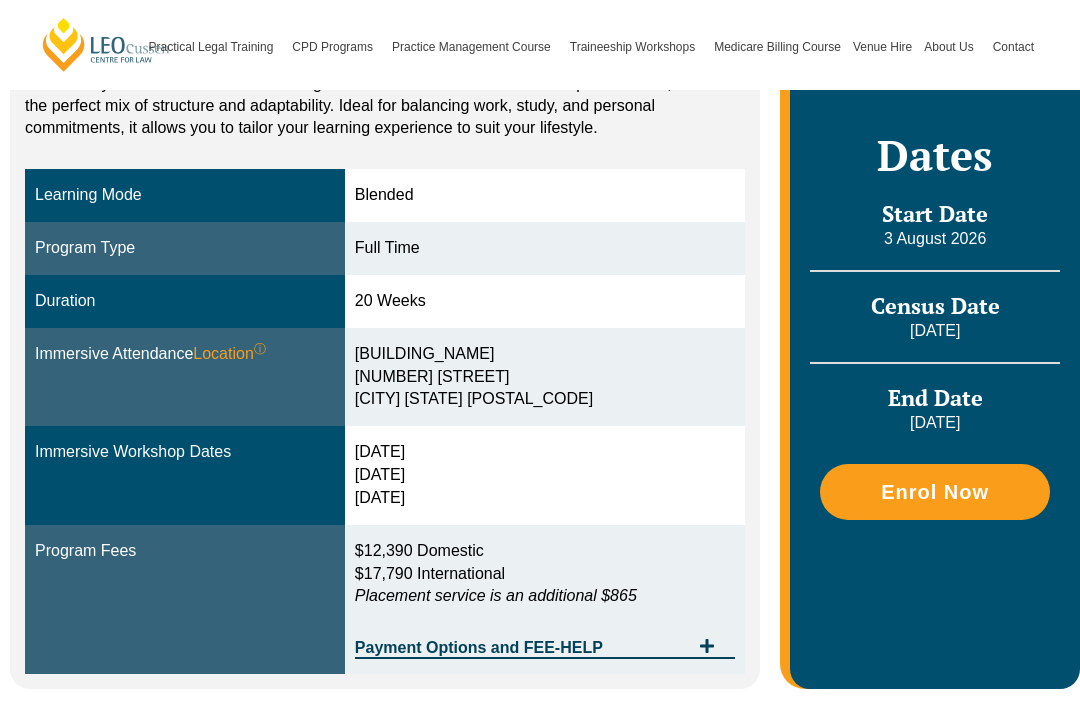 scroll, scrollTop: 0, scrollLeft: 0, axis: both 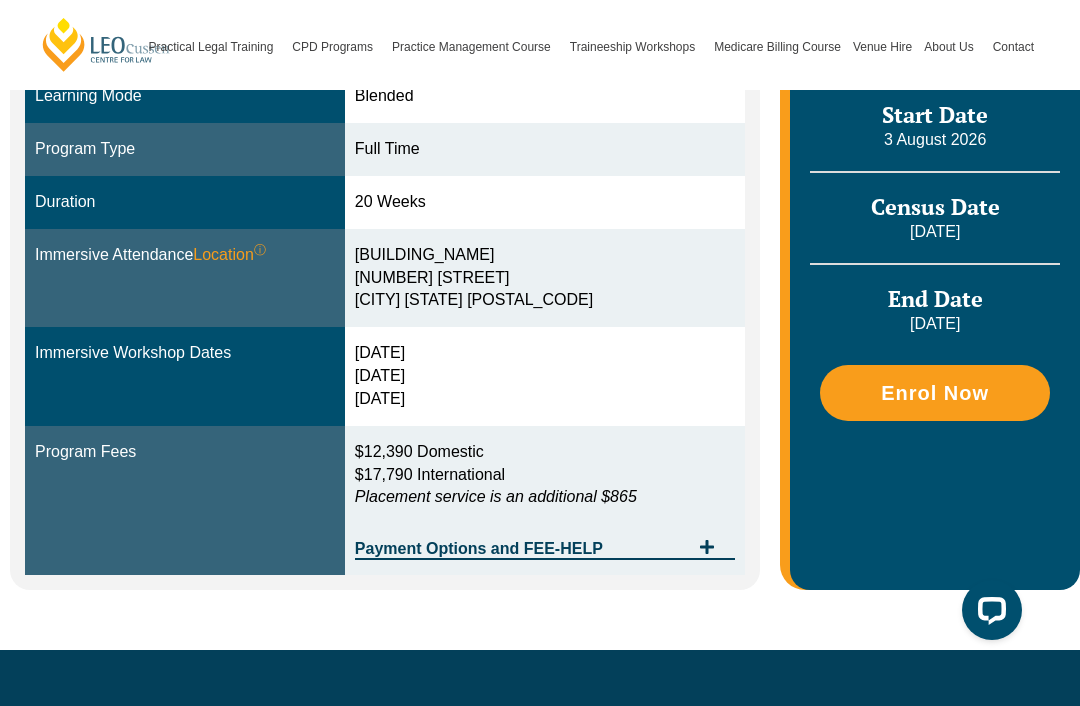 click 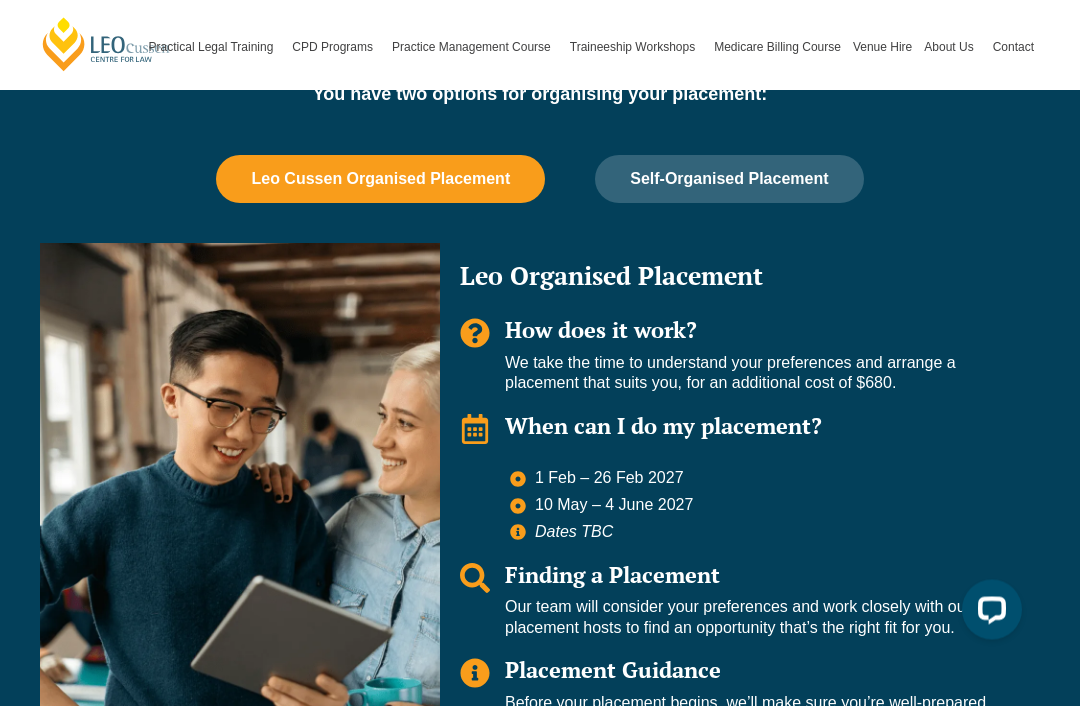 scroll, scrollTop: 1913, scrollLeft: 0, axis: vertical 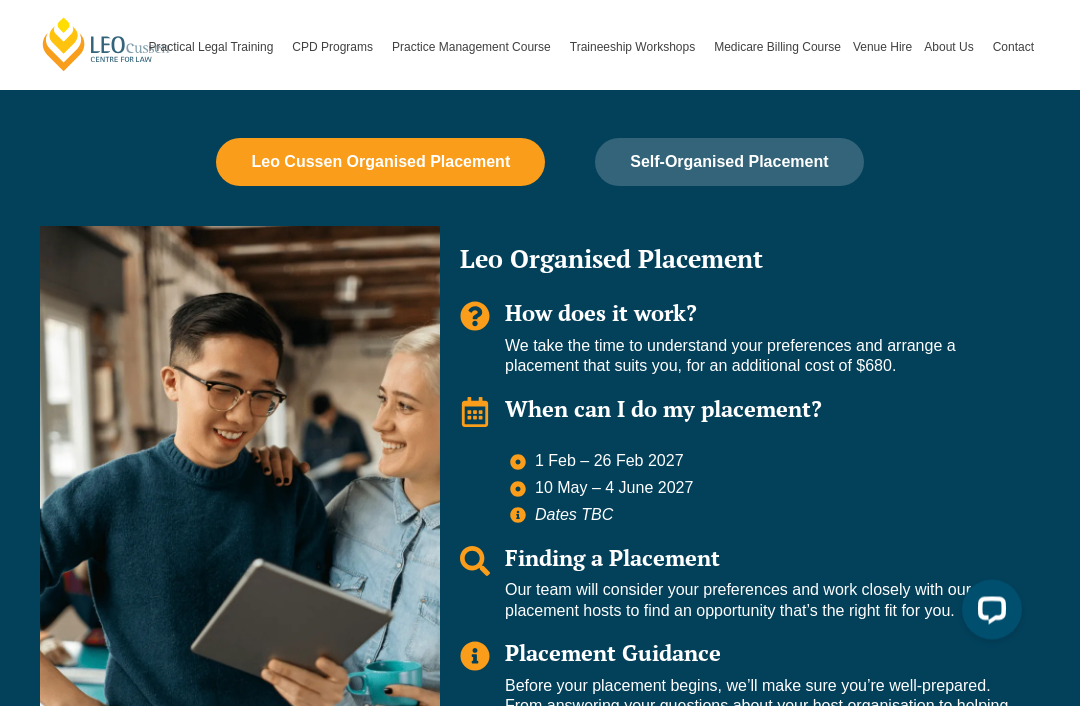 click at bounding box center (240, 503) 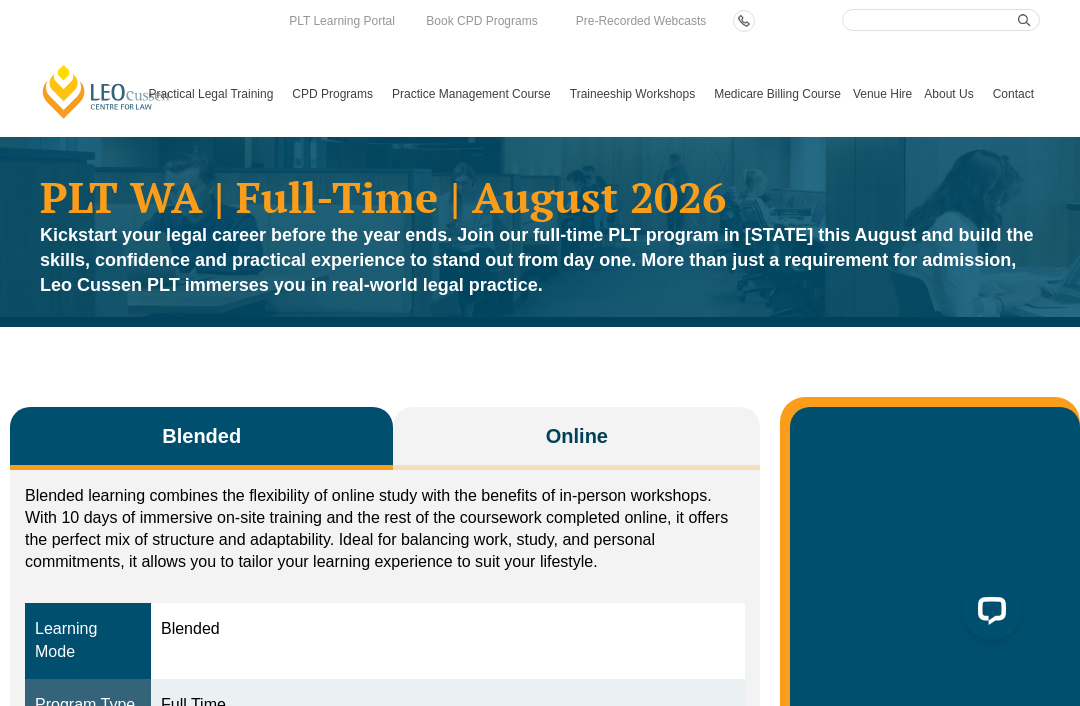 scroll, scrollTop: 0, scrollLeft: 0, axis: both 